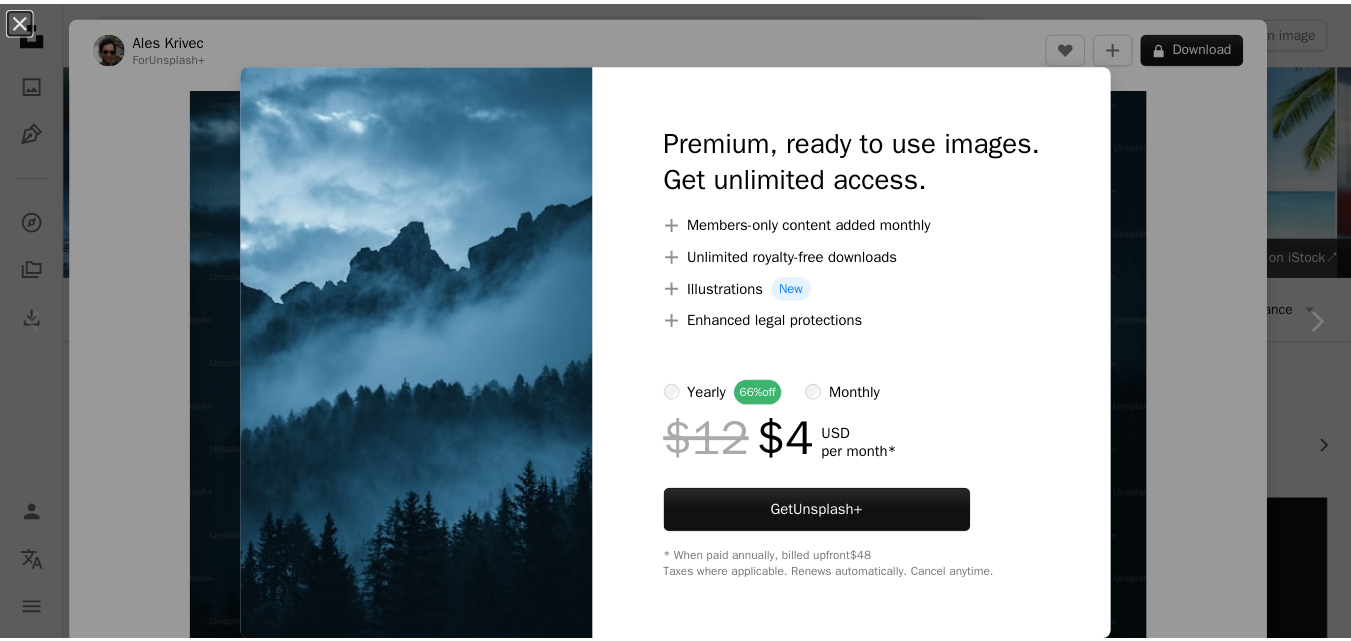 scroll, scrollTop: 387, scrollLeft: 0, axis: vertical 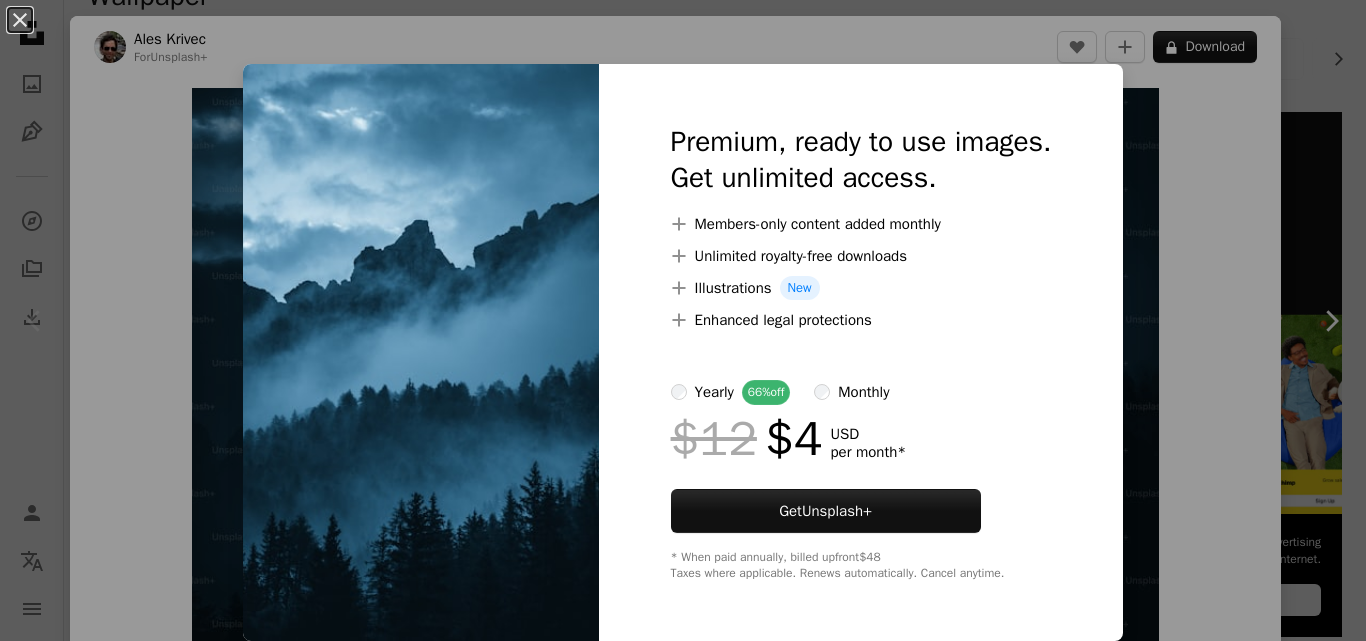 click on "yearly 66%  off monthly" at bounding box center (861, 392) 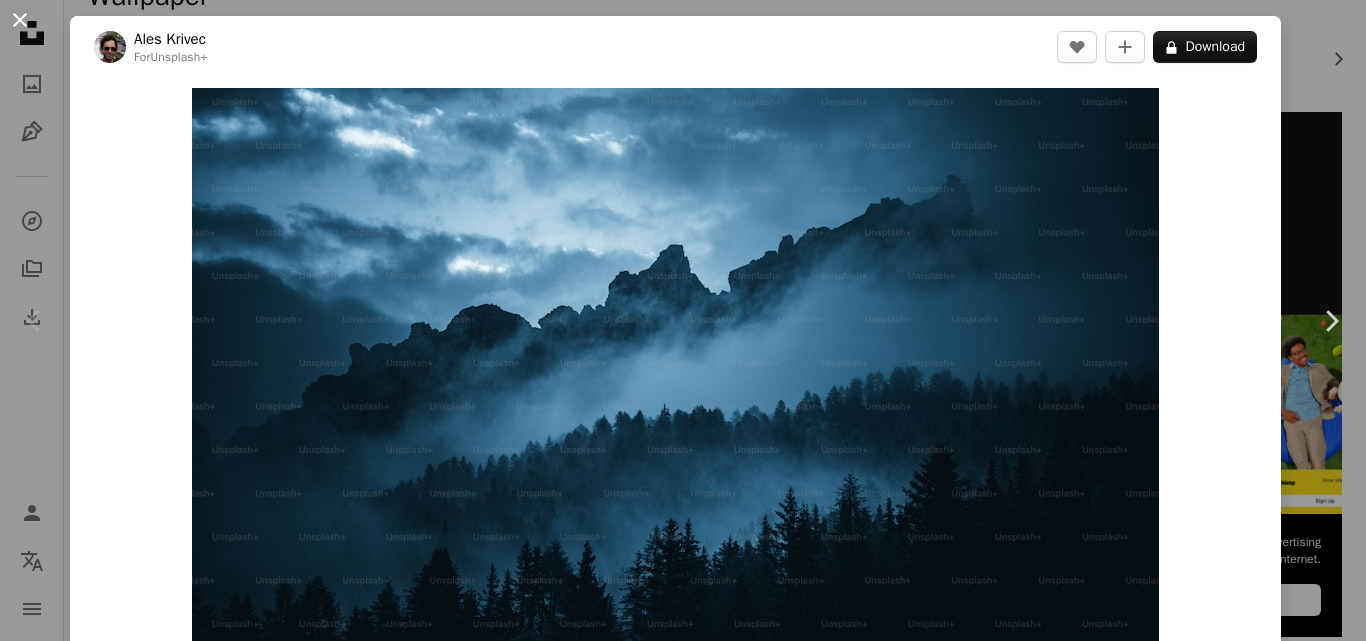 click on "An X shape" at bounding box center [20, 20] 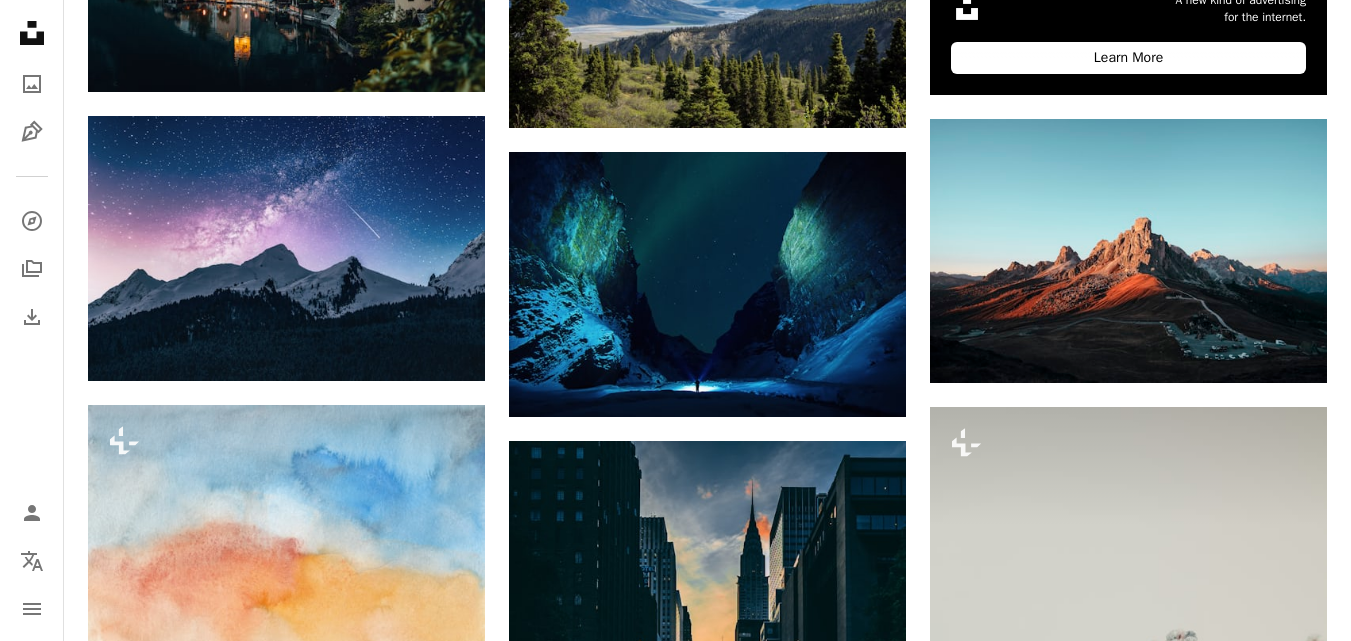scroll, scrollTop: 931, scrollLeft: 0, axis: vertical 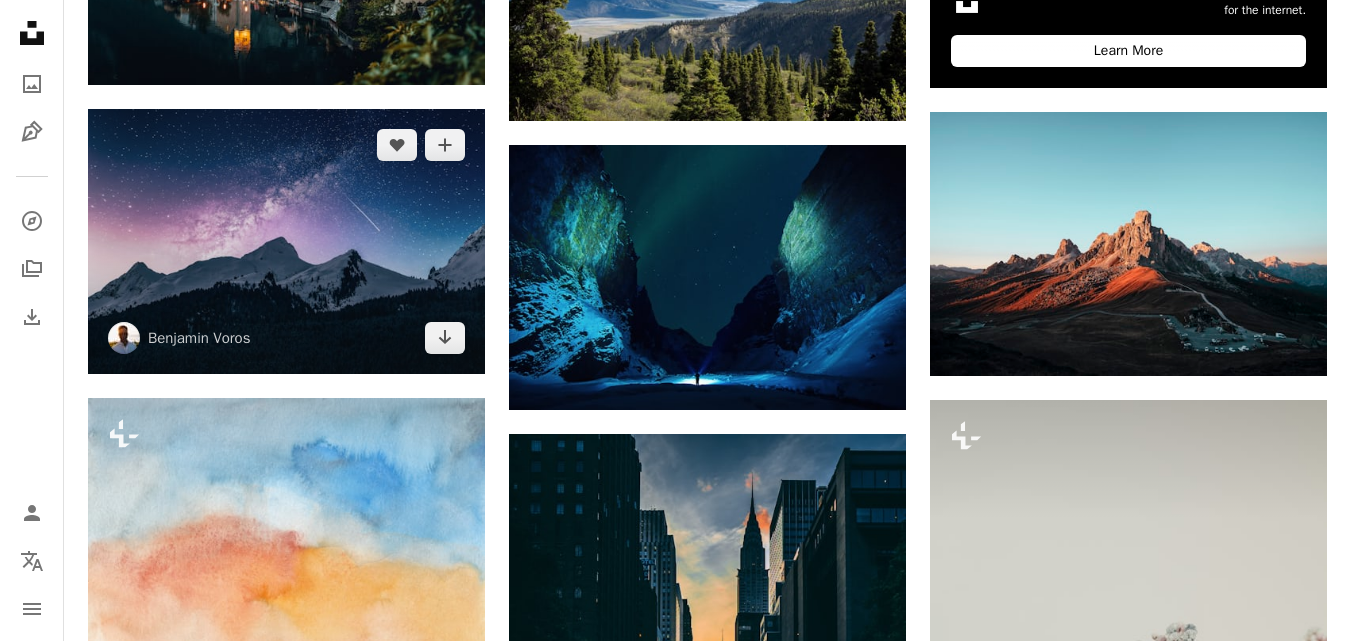 click at bounding box center [286, 241] 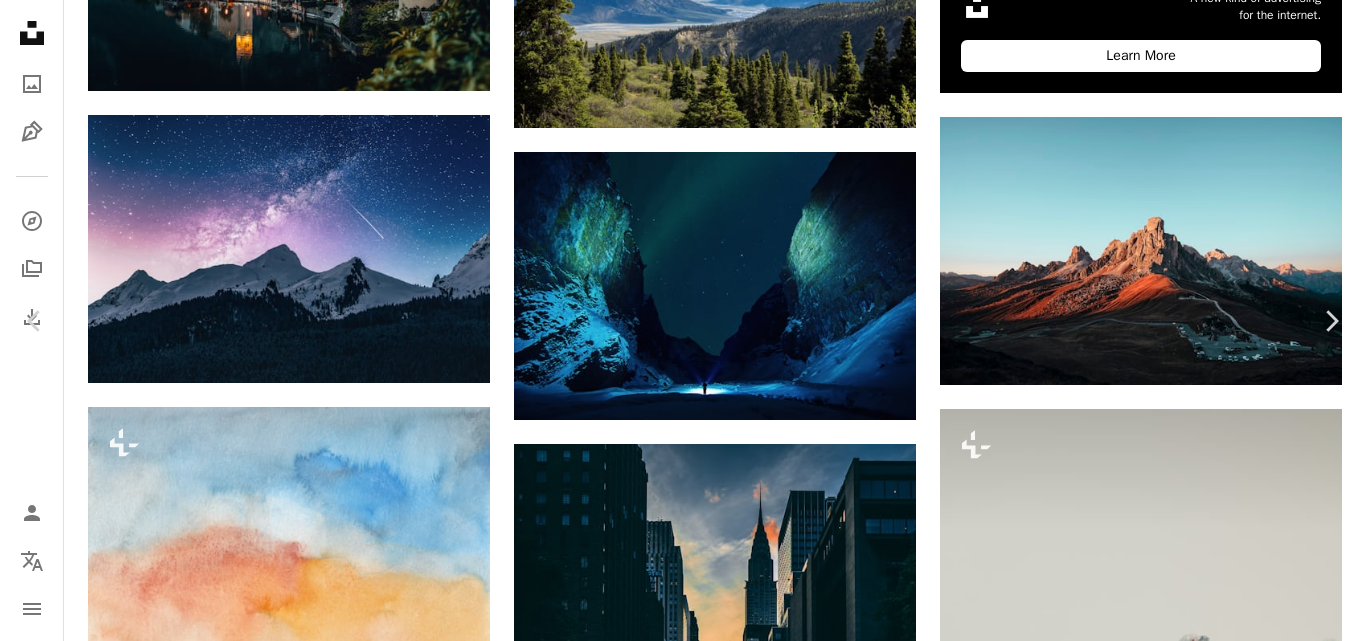 click on "An X shape" at bounding box center [20, 20] 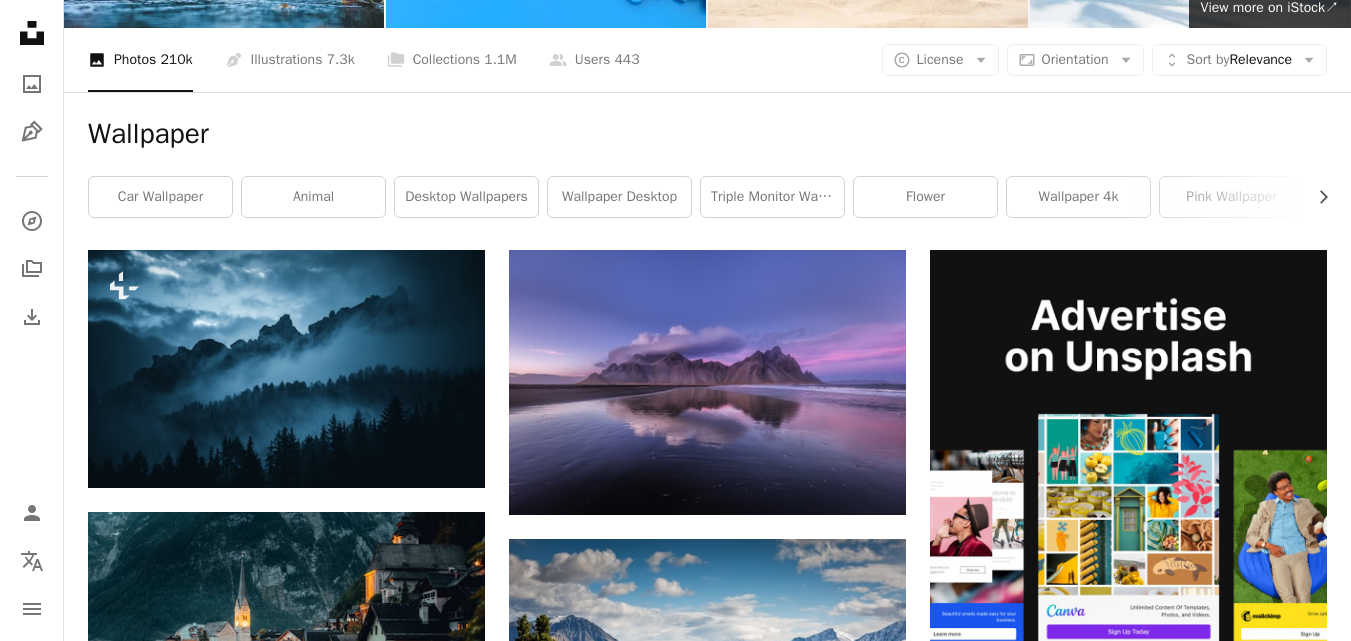 scroll, scrollTop: 243, scrollLeft: 0, axis: vertical 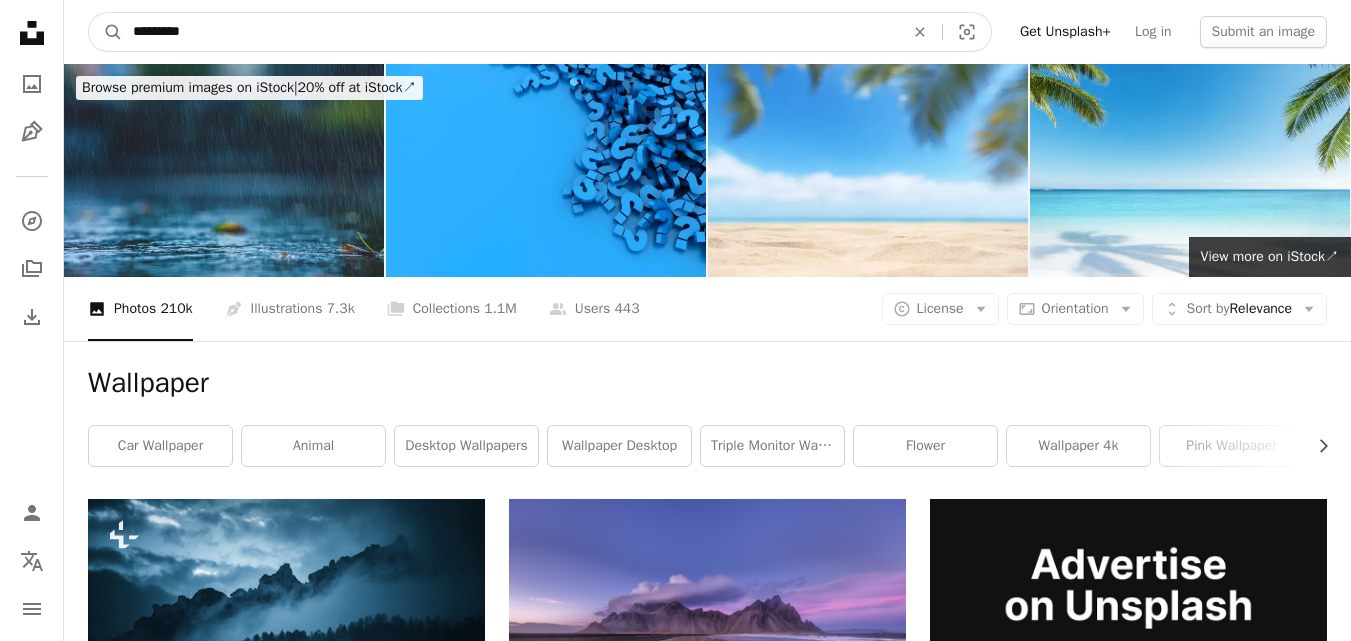 click on "*********" at bounding box center [510, 32] 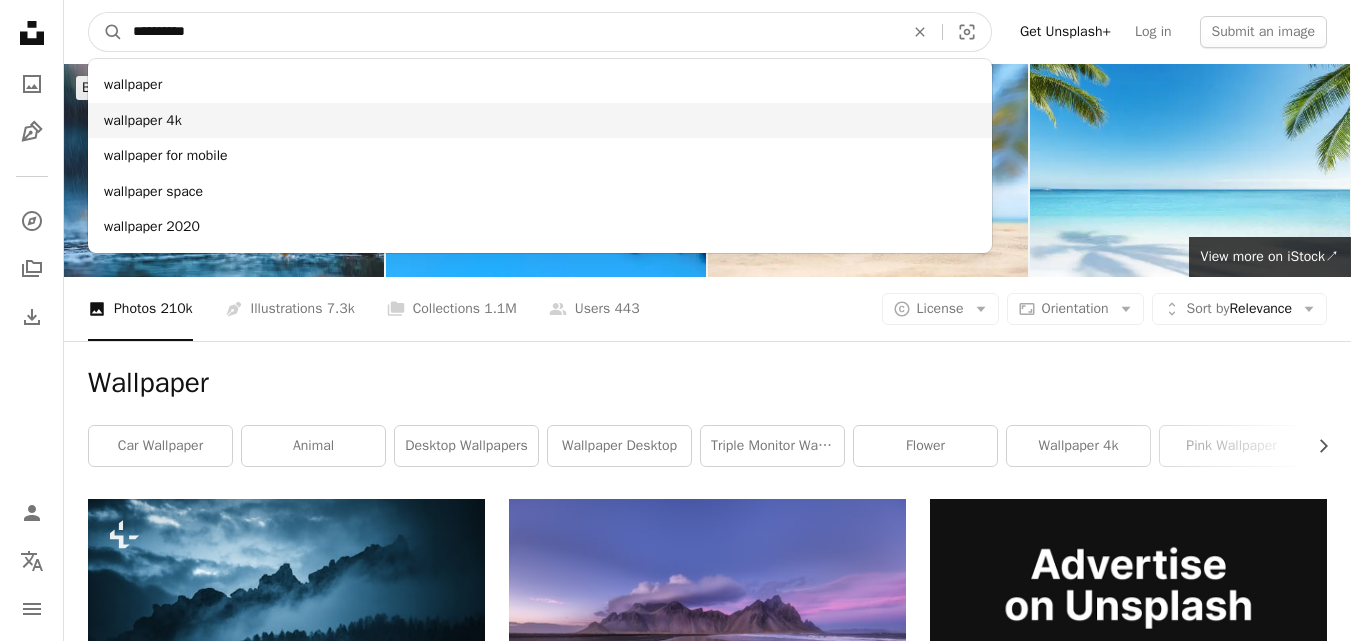 type on "*********" 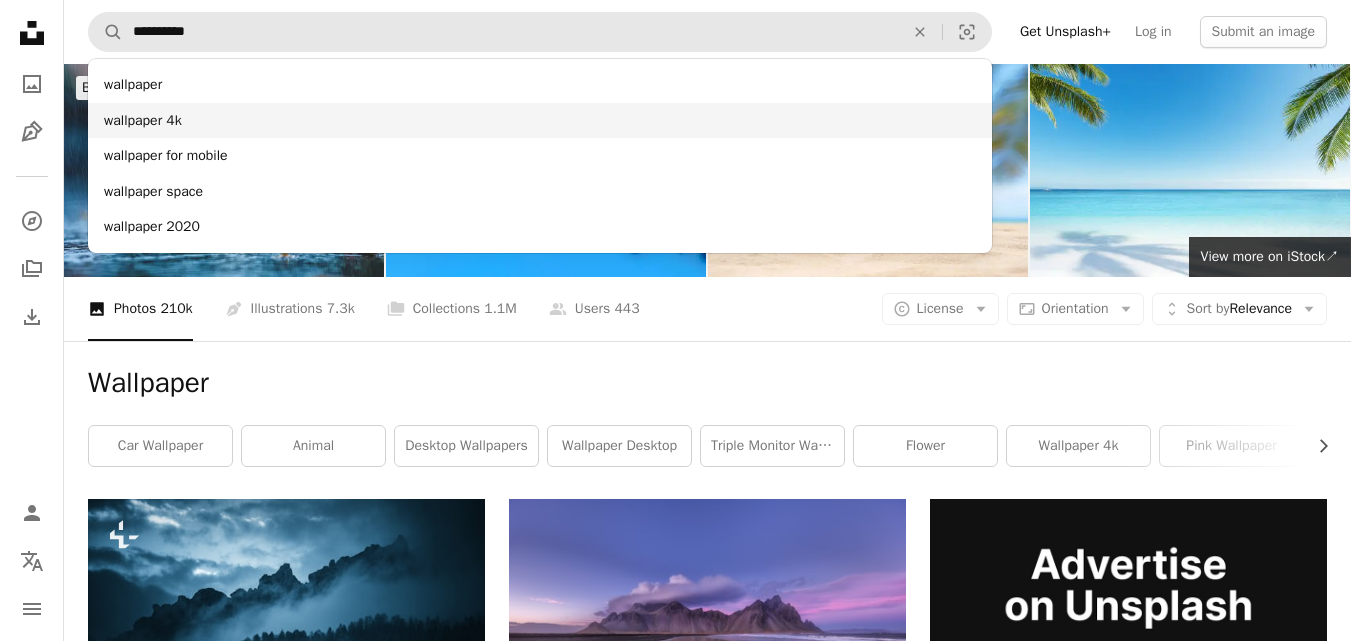 click on "wallpaper 4k" at bounding box center (540, 121) 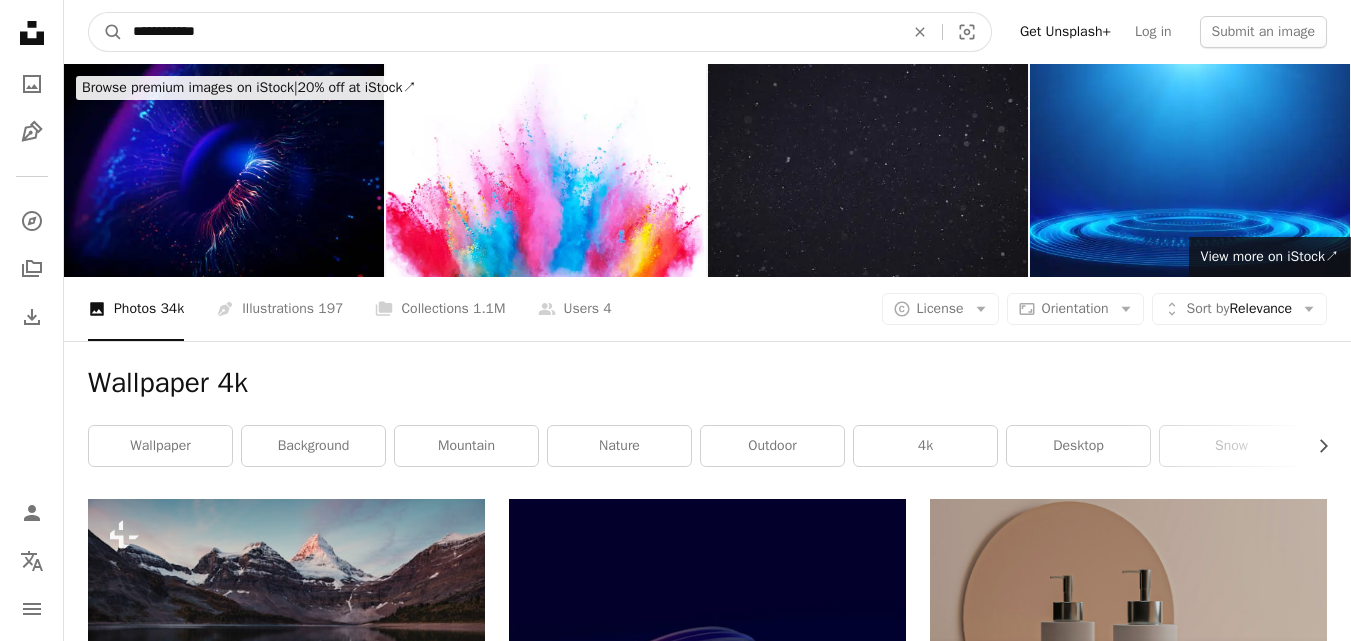 click on "**********" at bounding box center (510, 32) 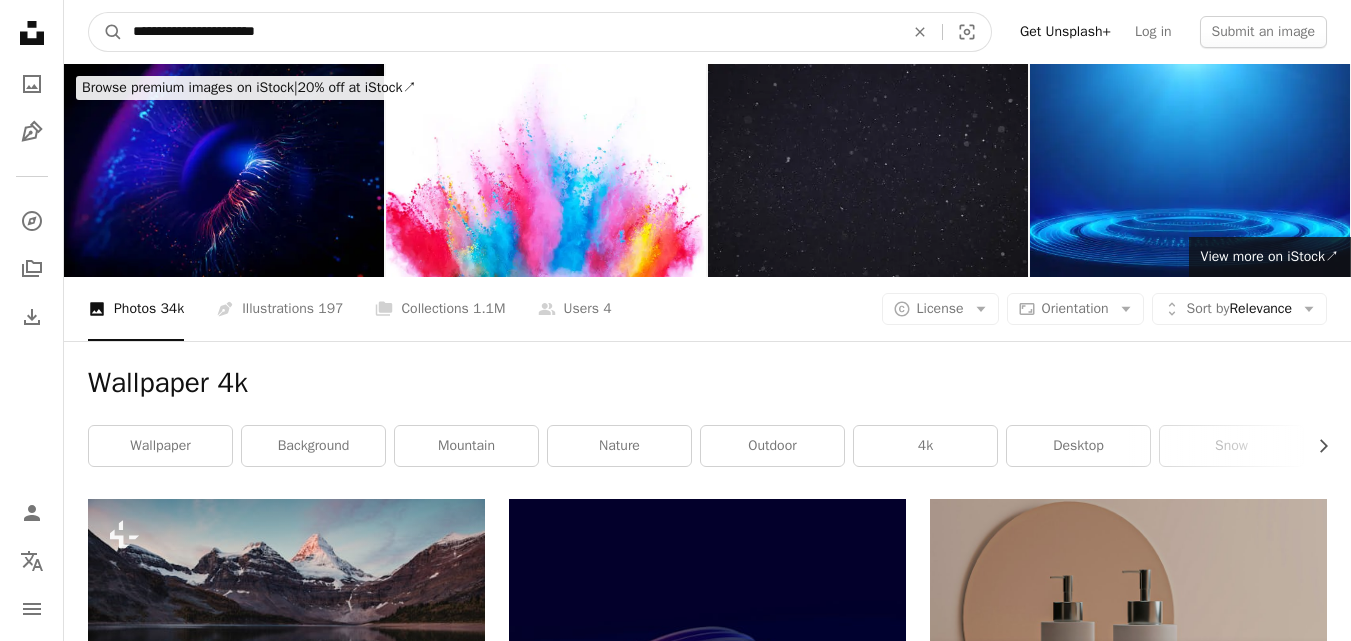 type on "**********" 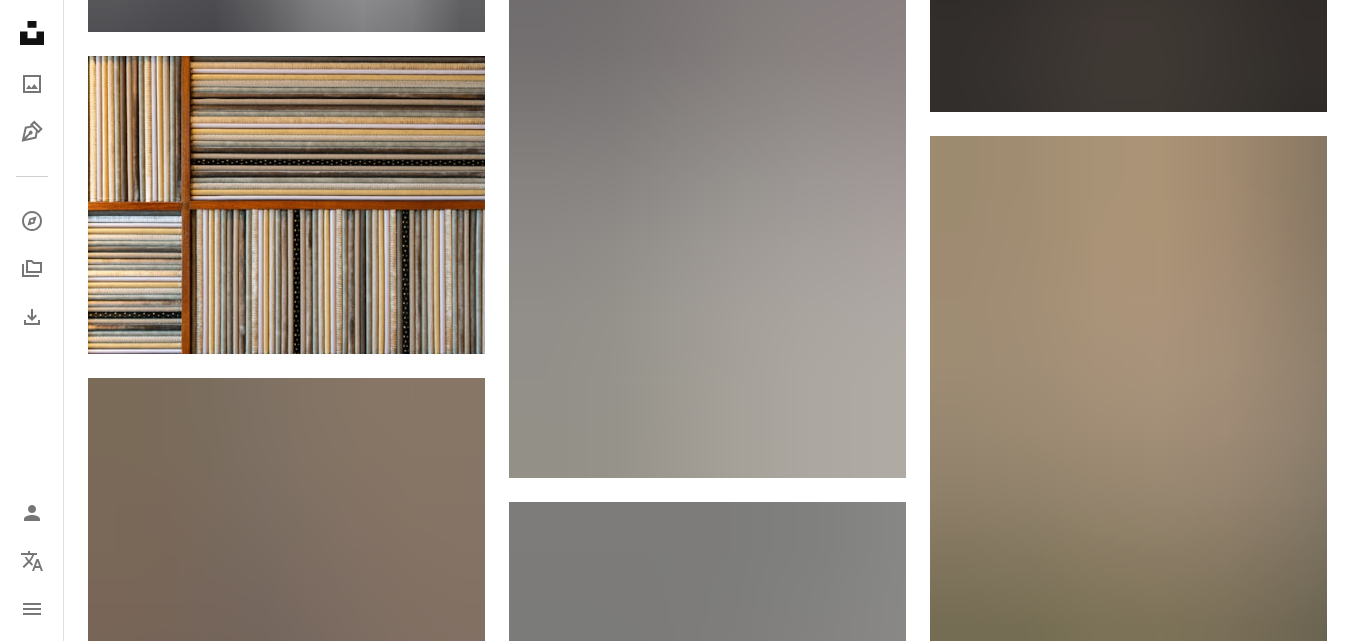 scroll, scrollTop: 0, scrollLeft: 0, axis: both 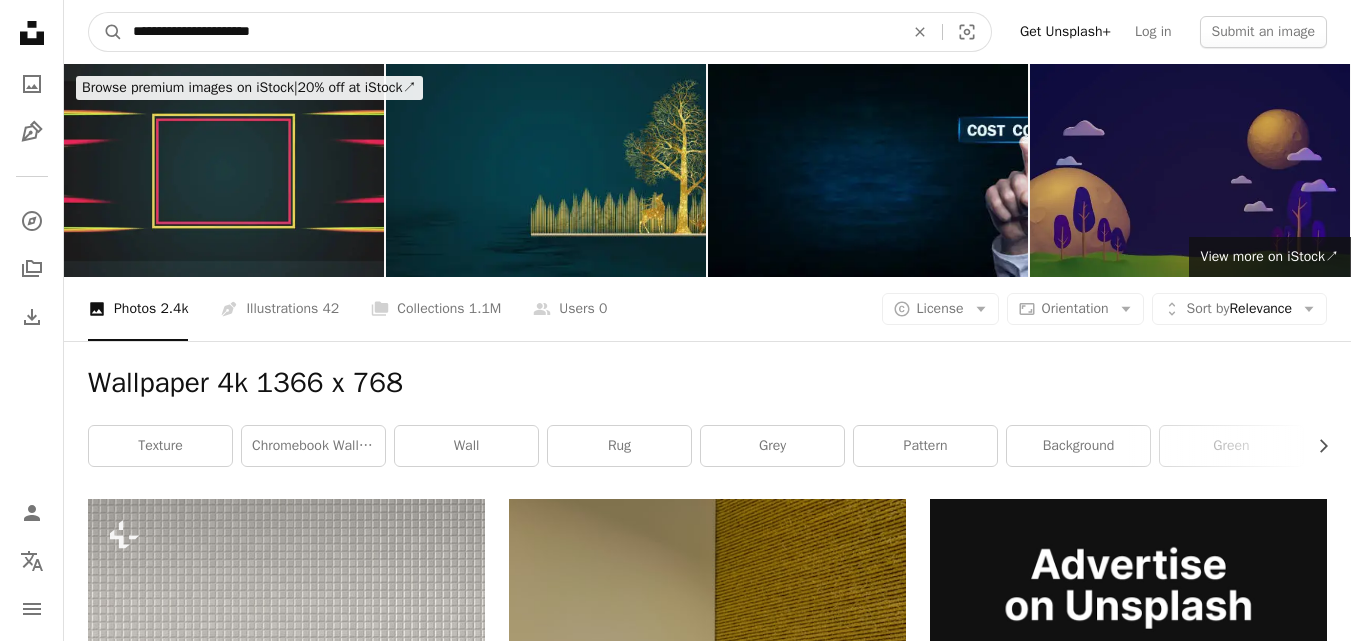 click on "**********" at bounding box center (510, 32) 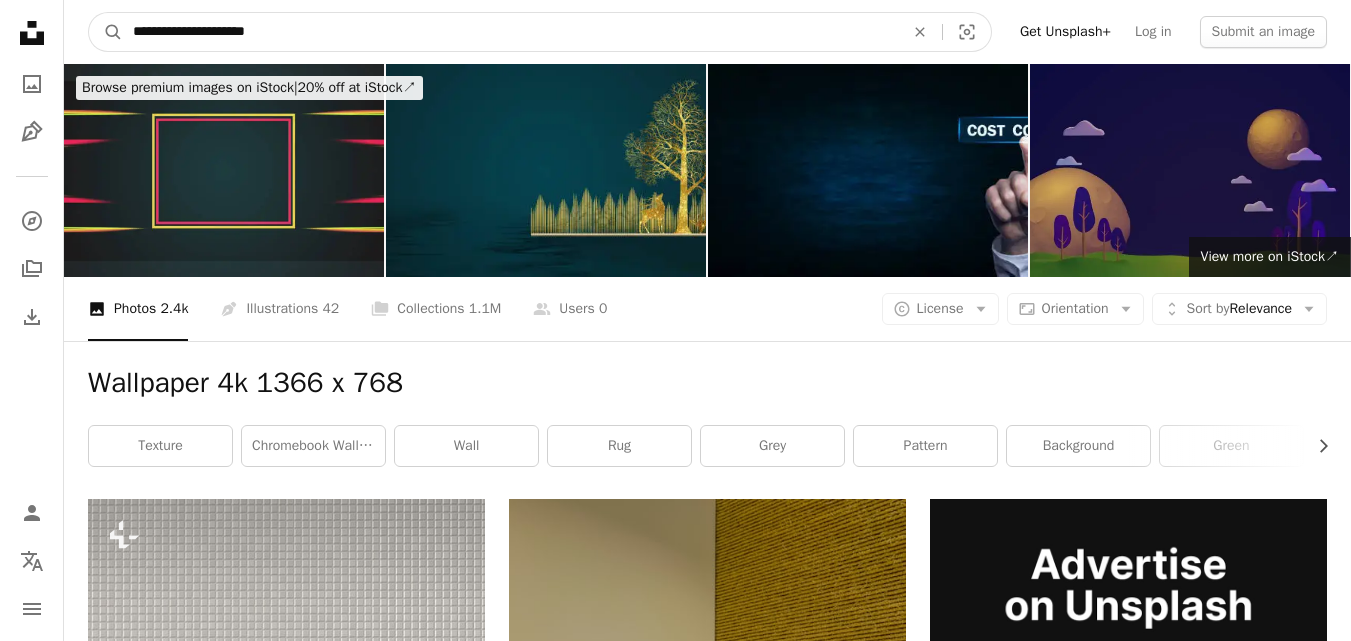 click on "**********" at bounding box center [510, 32] 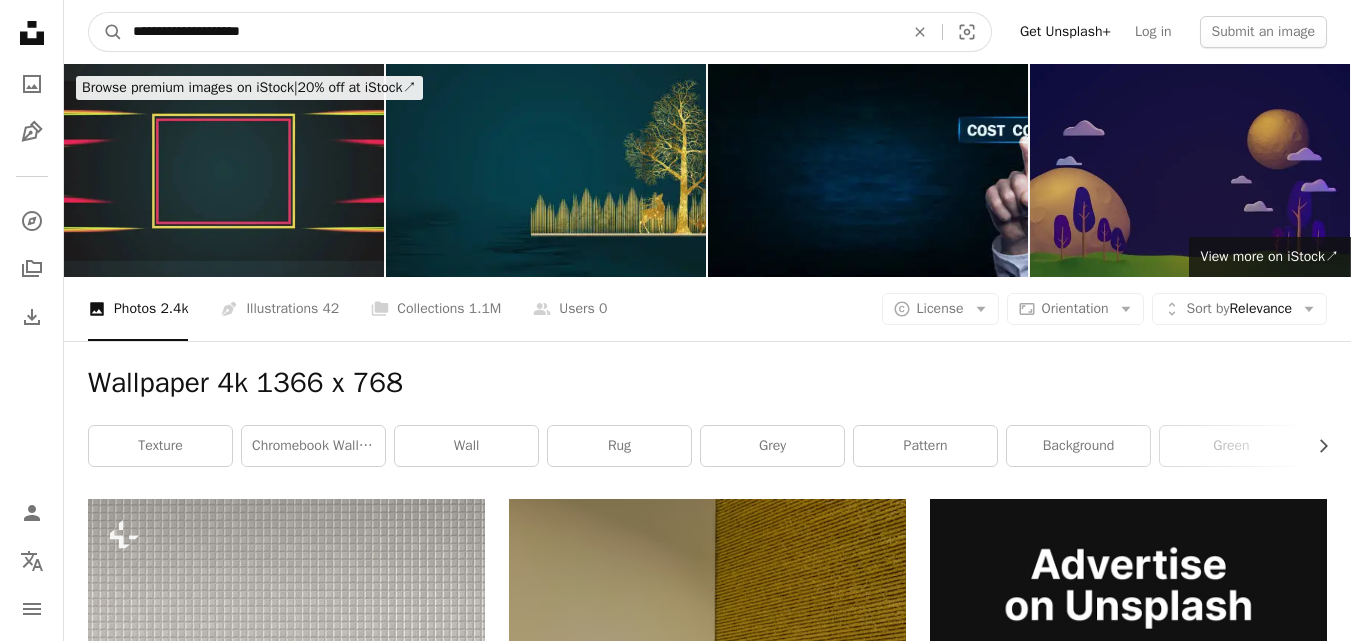 click on "**********" at bounding box center [510, 32] 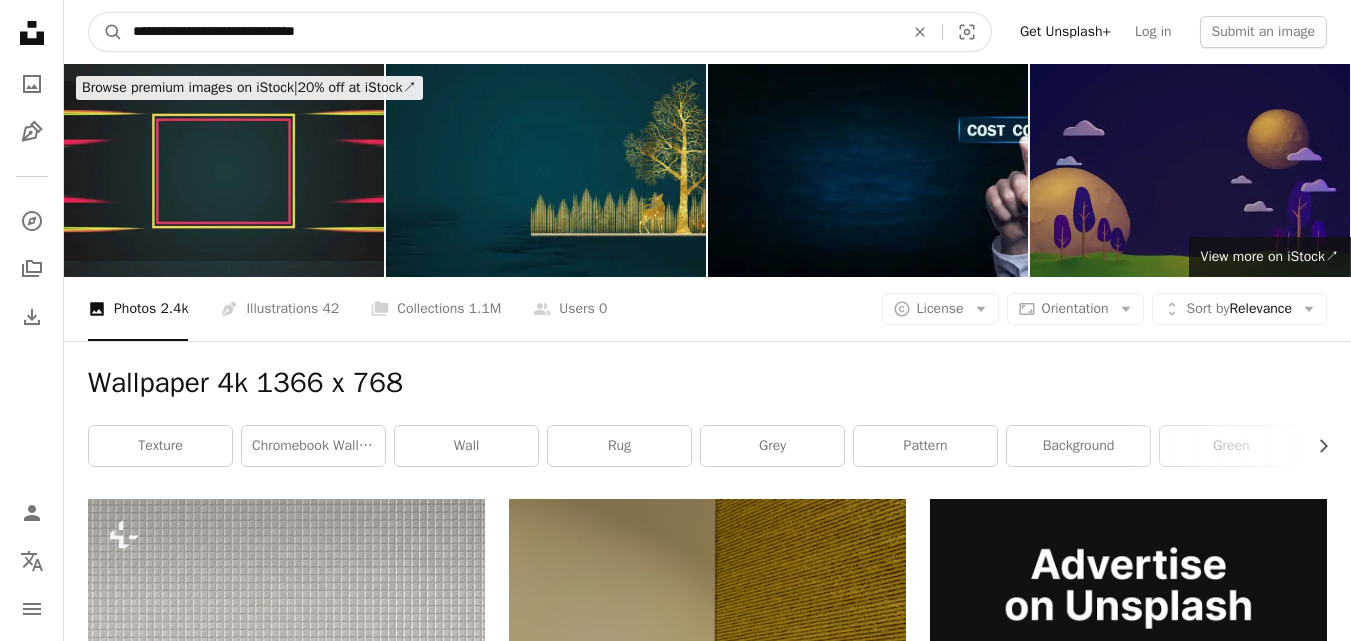 type on "**********" 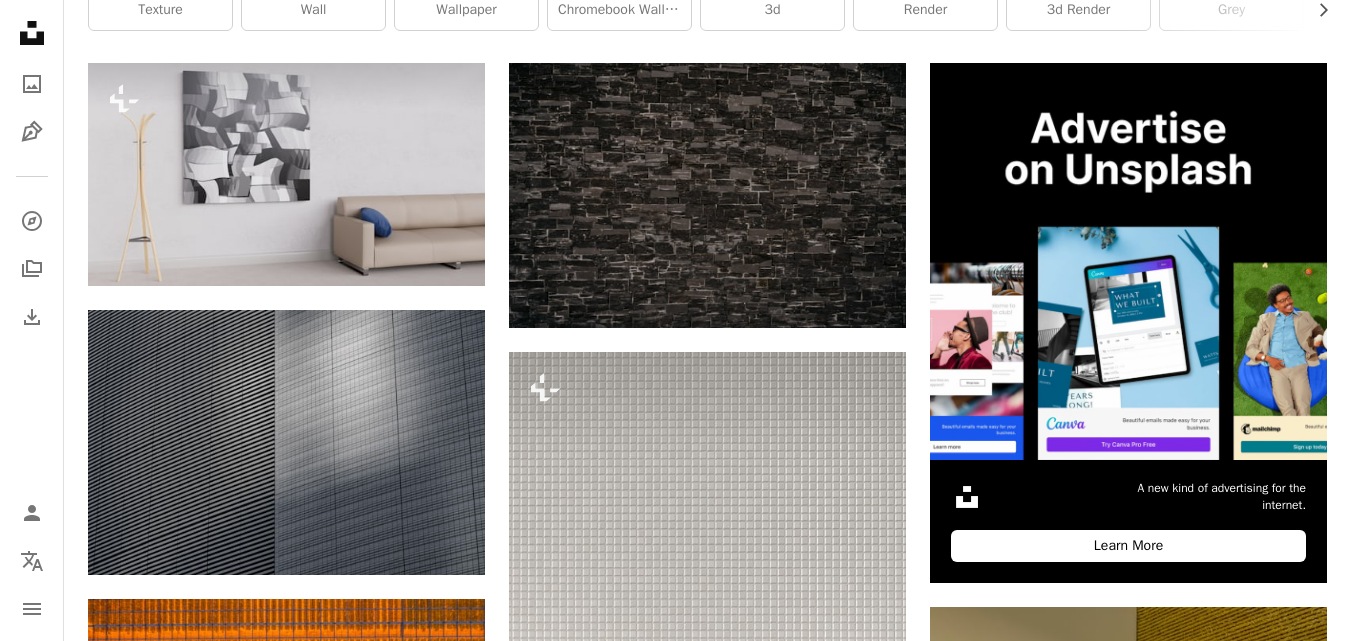 scroll, scrollTop: 114, scrollLeft: 0, axis: vertical 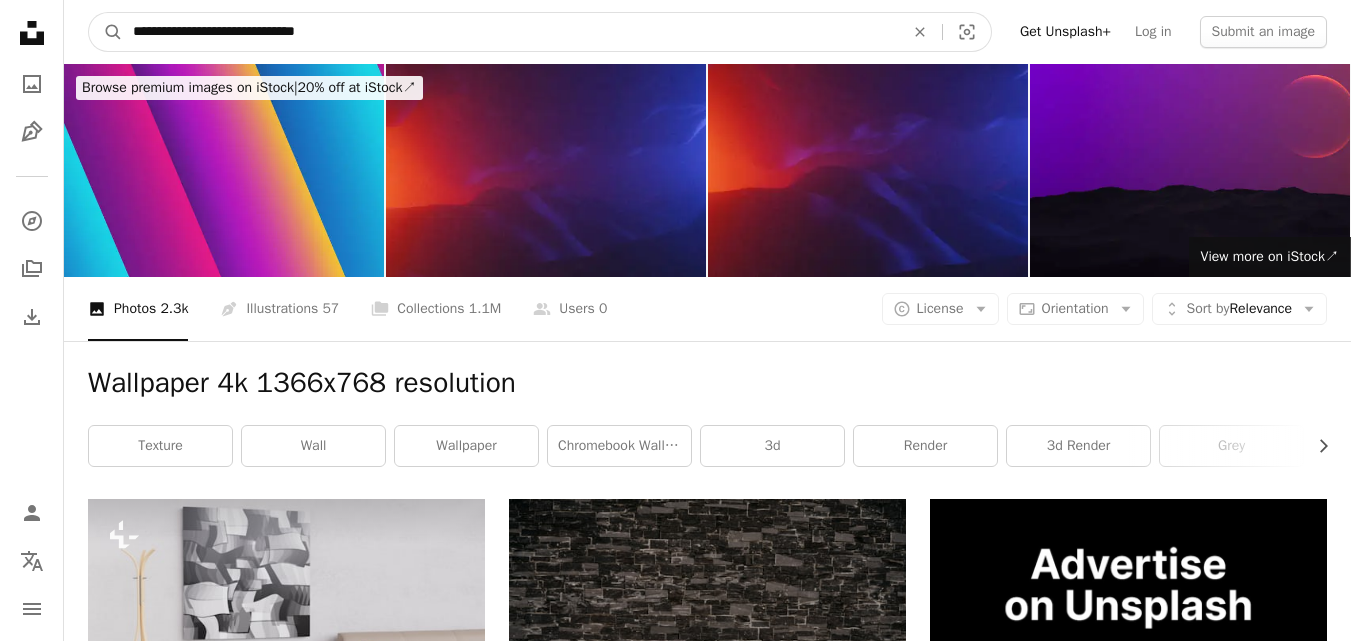 click on "**********" at bounding box center [510, 32] 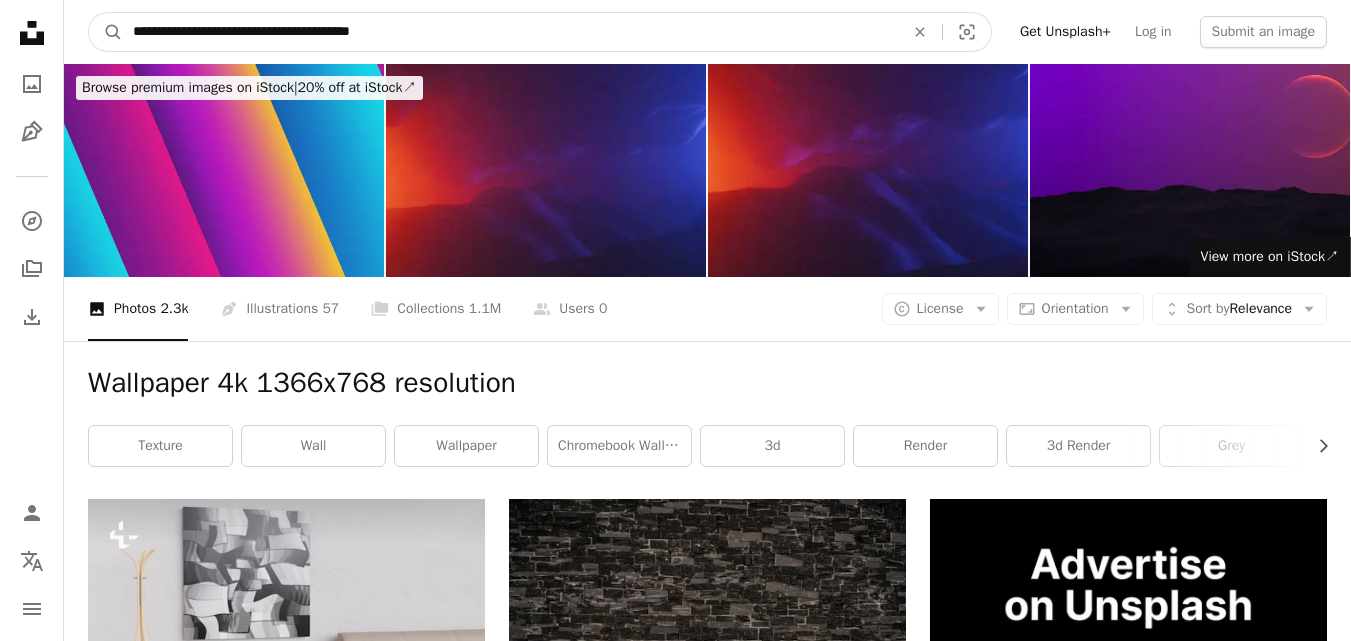 type on "**********" 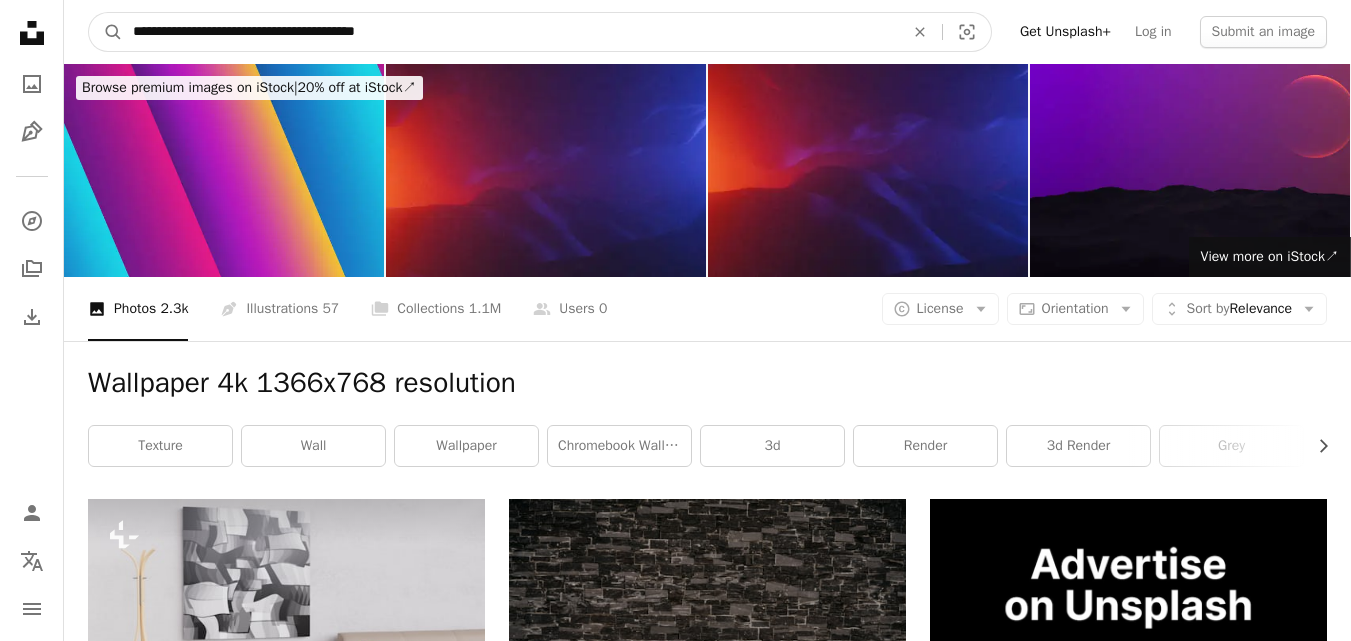 click on "A magnifying glass" at bounding box center (106, 32) 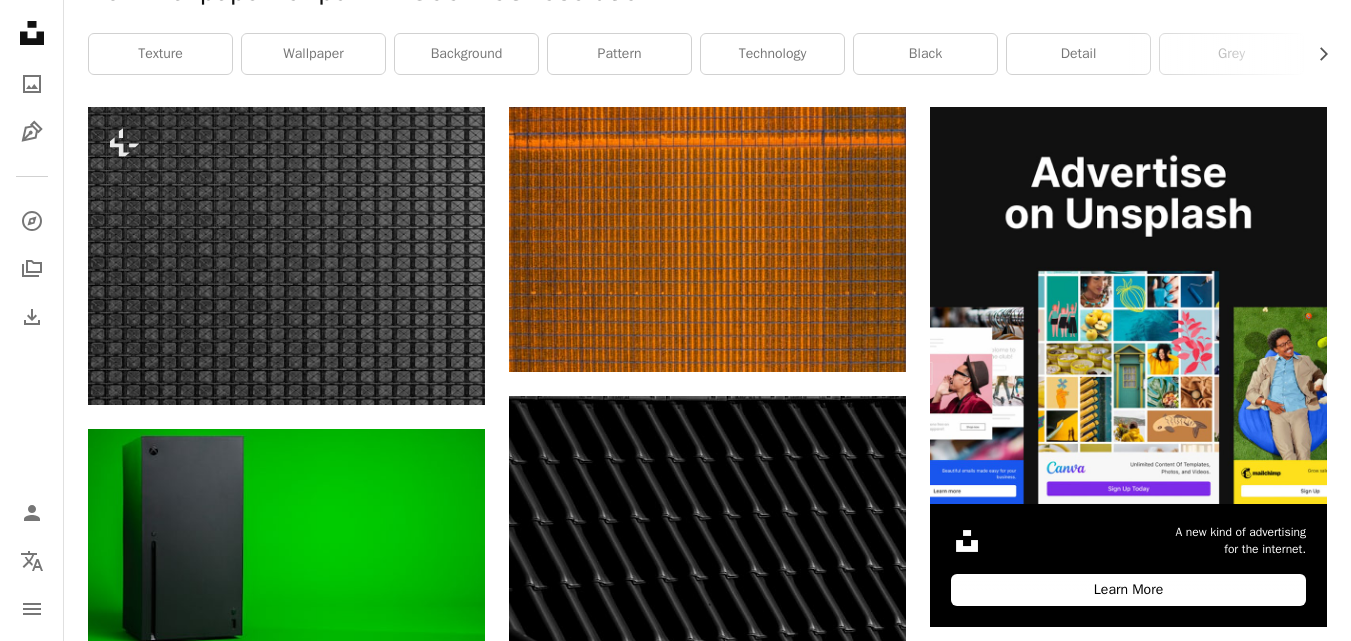 scroll, scrollTop: 120, scrollLeft: 0, axis: vertical 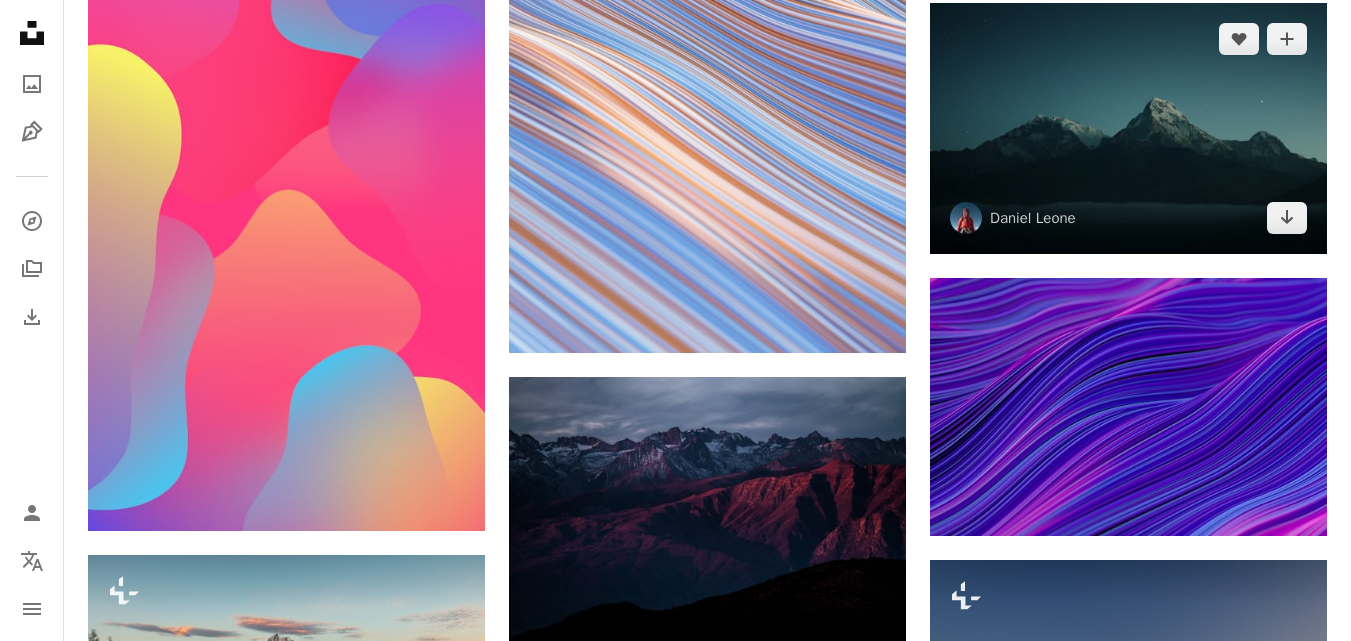 click at bounding box center (1128, 128) 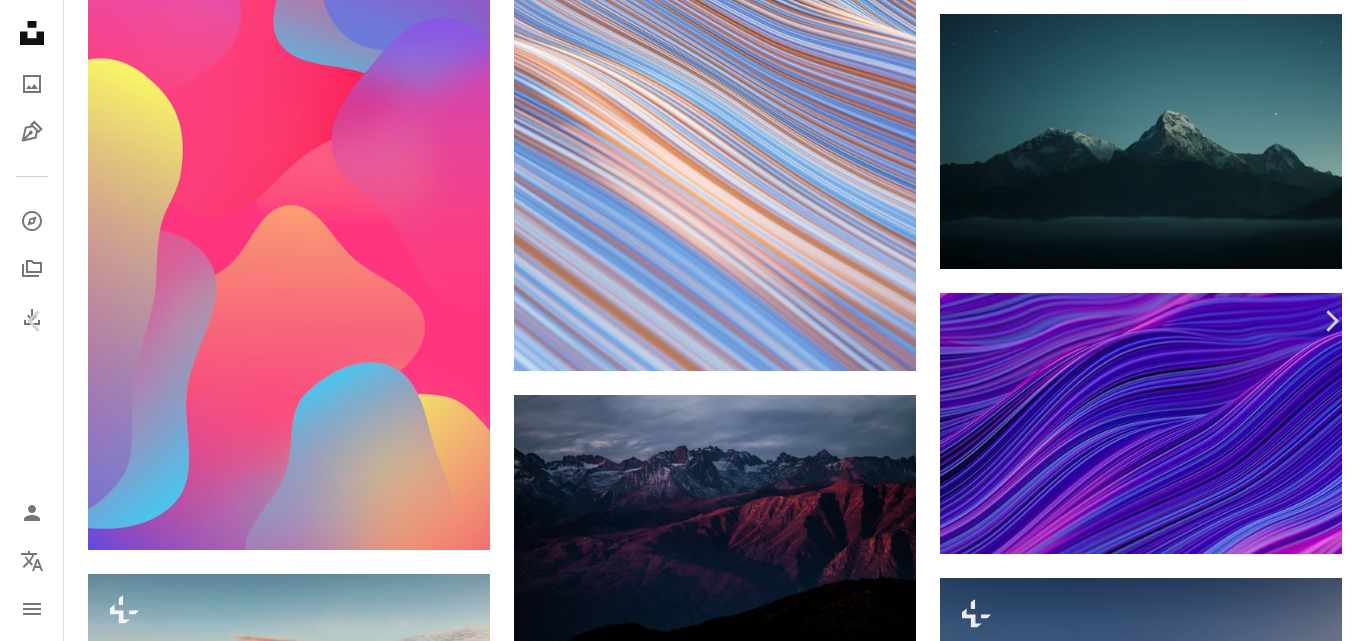 scroll, scrollTop: 1011, scrollLeft: 0, axis: vertical 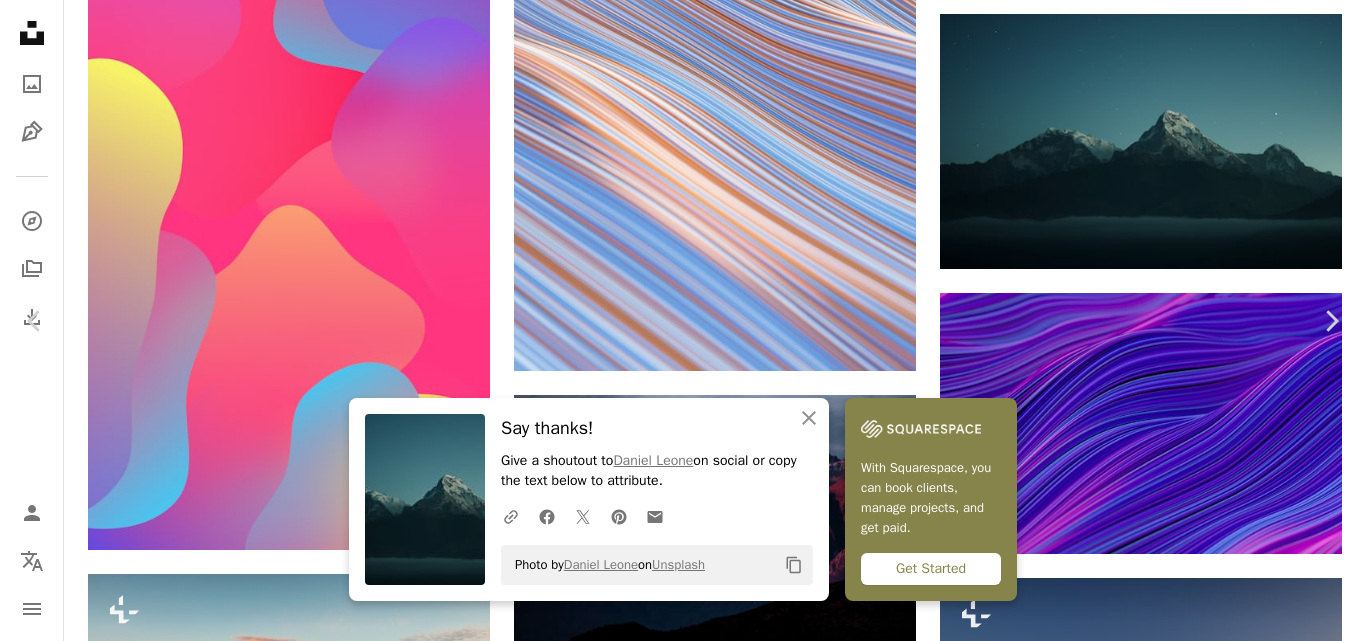 click on "Chevron down" 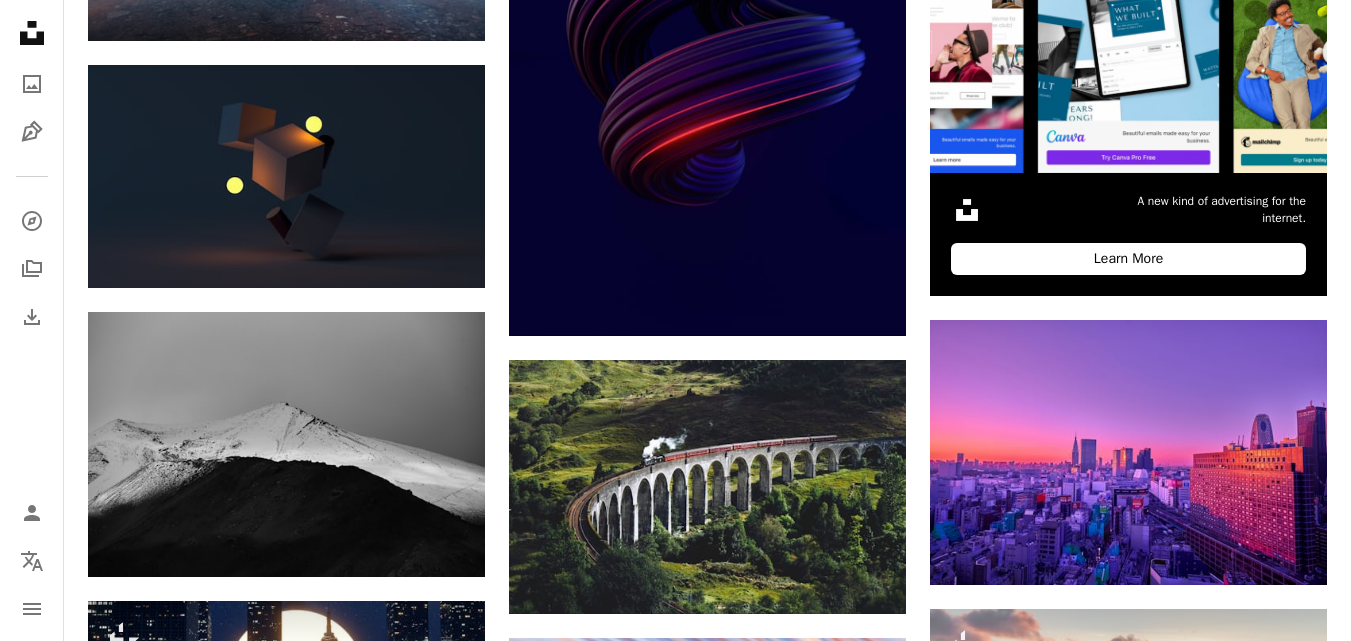 scroll, scrollTop: 324, scrollLeft: 0, axis: vertical 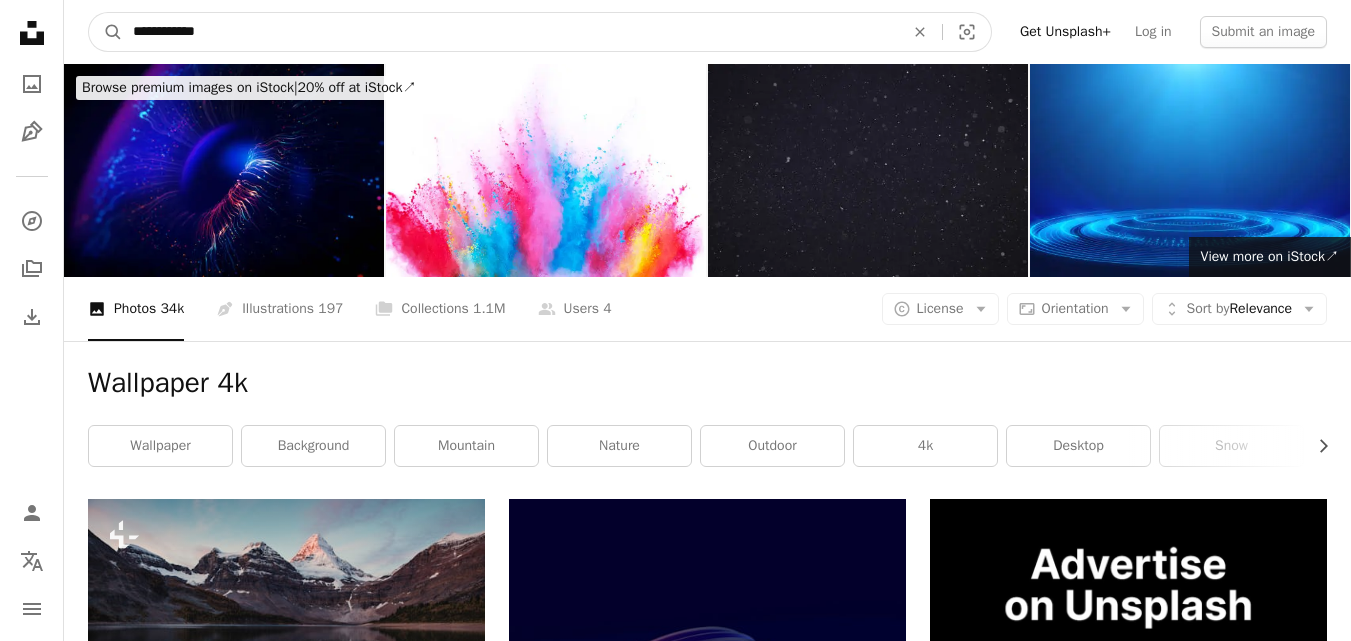 click on "**********" at bounding box center [510, 32] 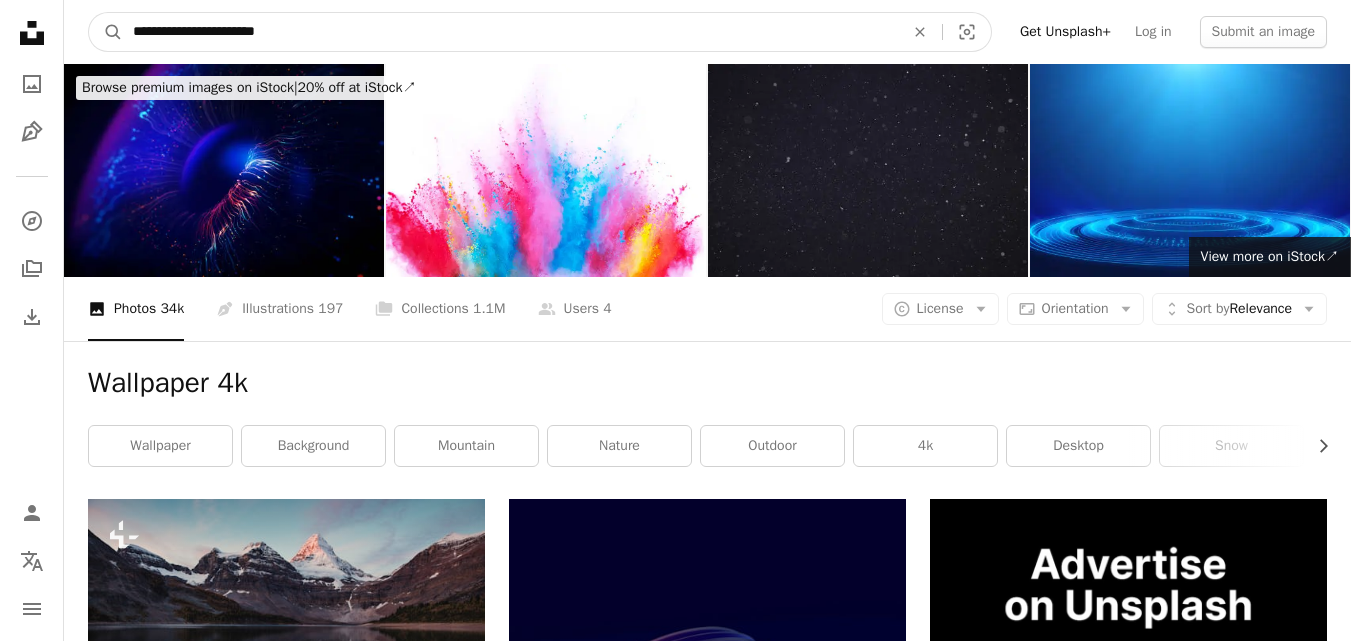 type on "**********" 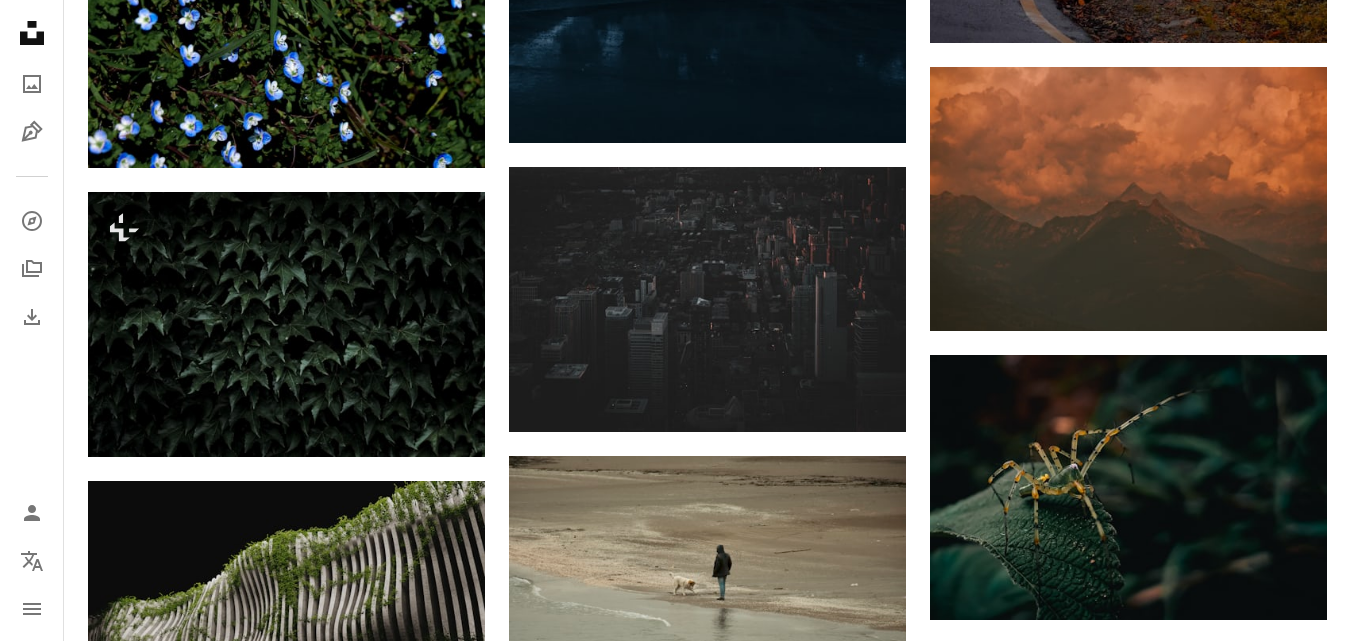 scroll, scrollTop: 1825, scrollLeft: 0, axis: vertical 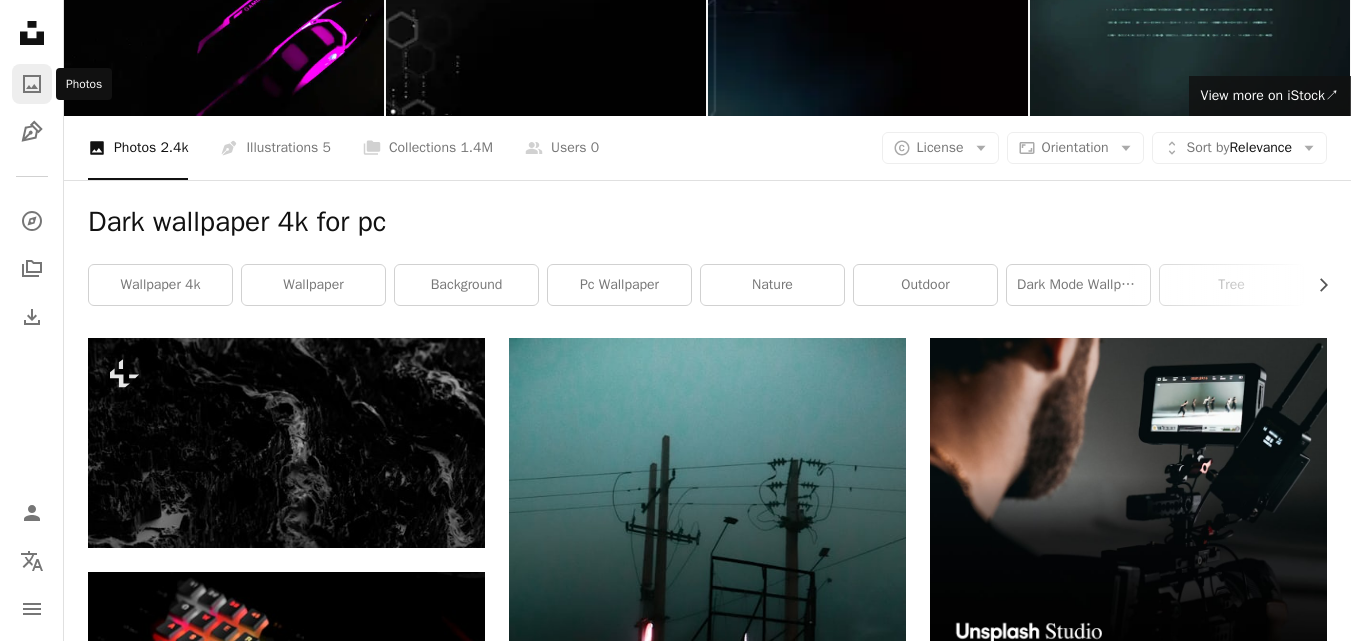 click on "A photo" at bounding box center (32, 84) 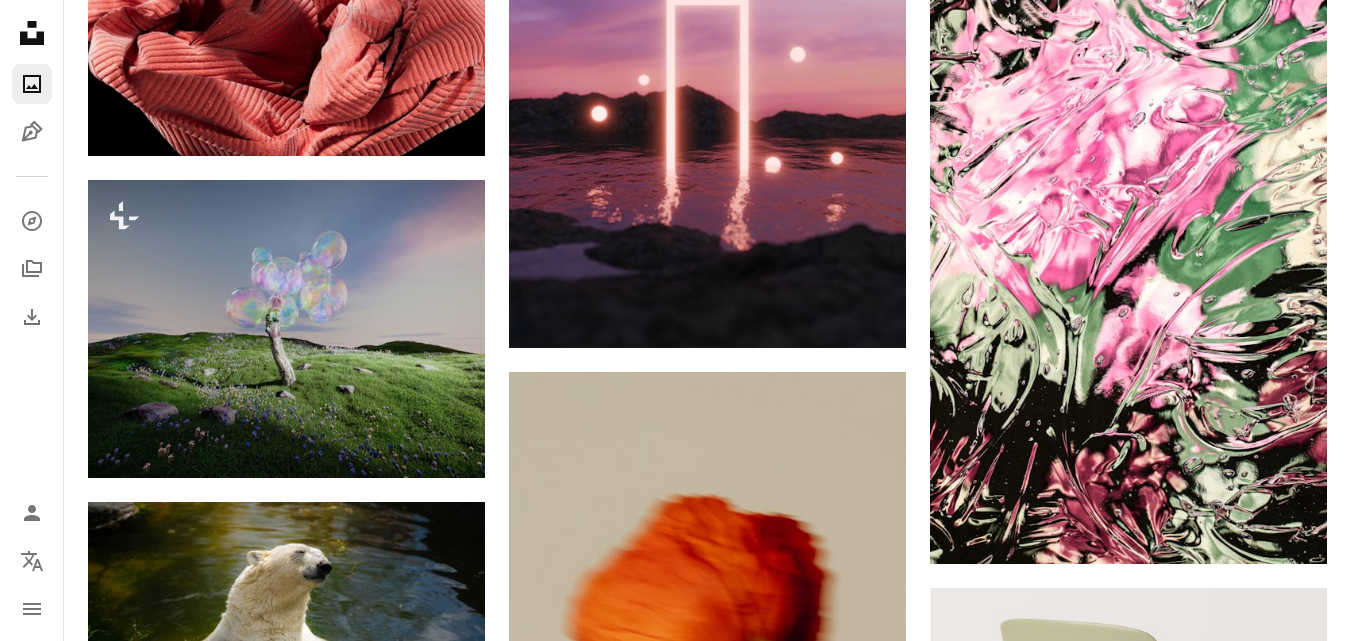 scroll, scrollTop: 0, scrollLeft: 0, axis: both 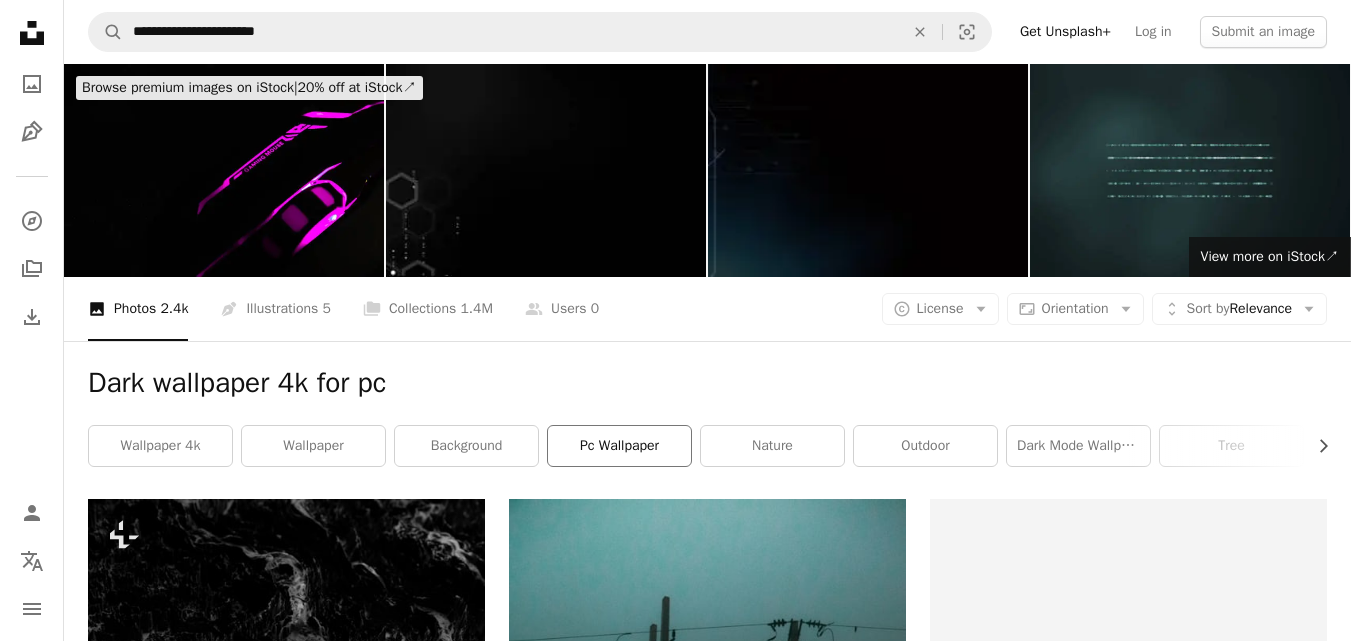 click on "pc wallpaper" at bounding box center [619, 446] 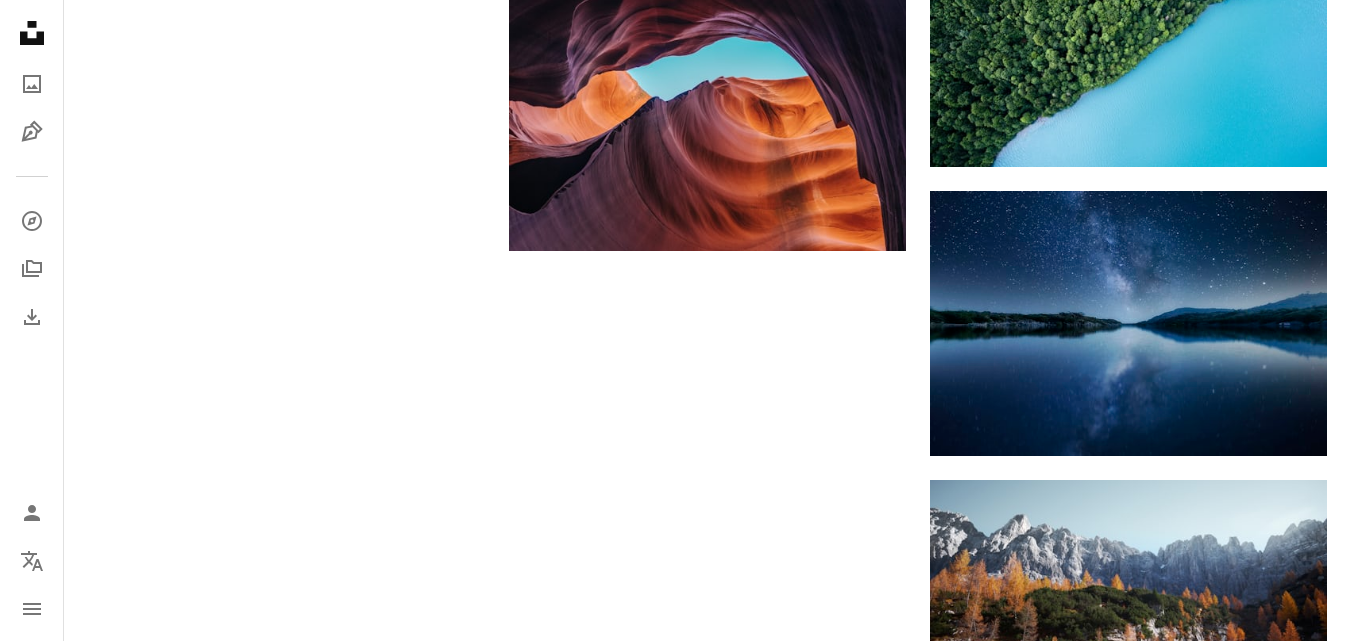 scroll, scrollTop: 2250, scrollLeft: 0, axis: vertical 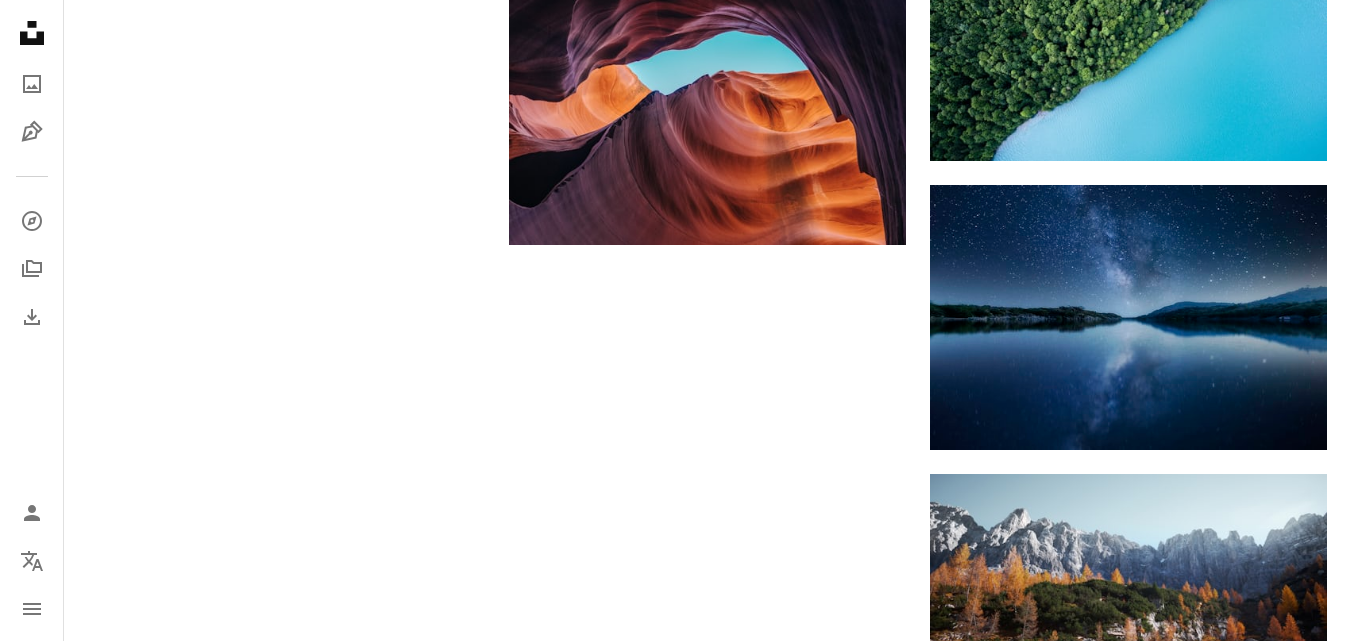 click on "[FIRST] [LAST]" at bounding box center [707, -507] 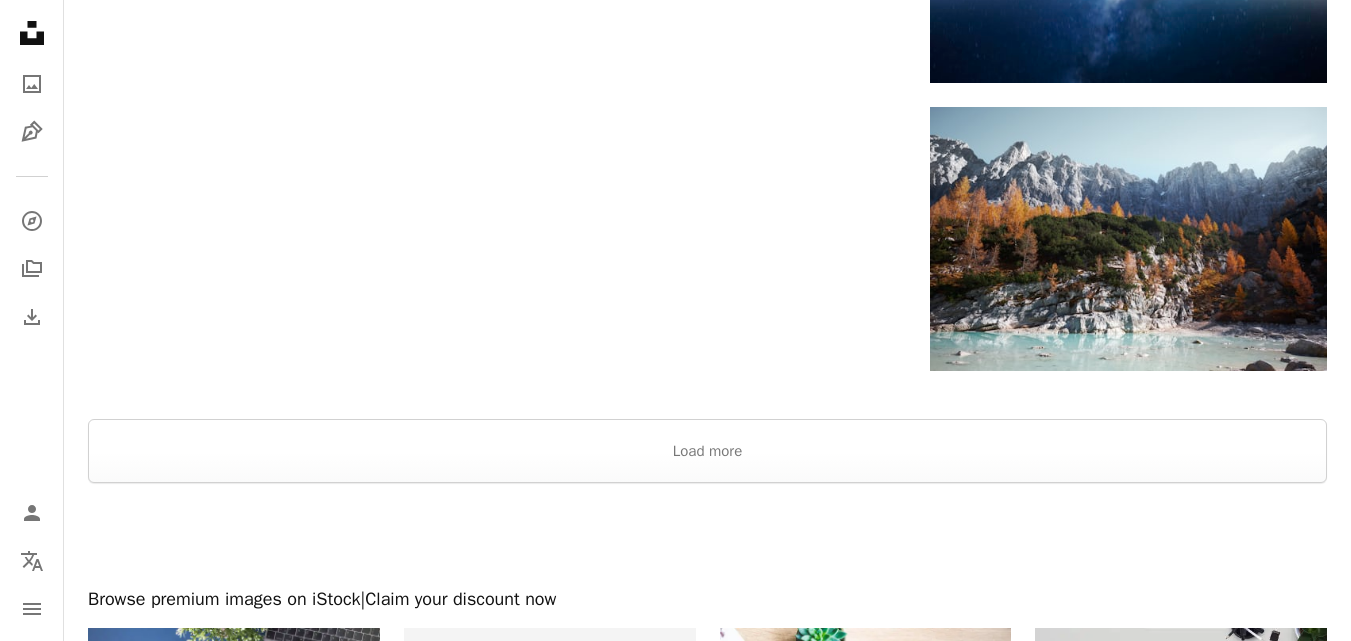scroll, scrollTop: 2623, scrollLeft: 0, axis: vertical 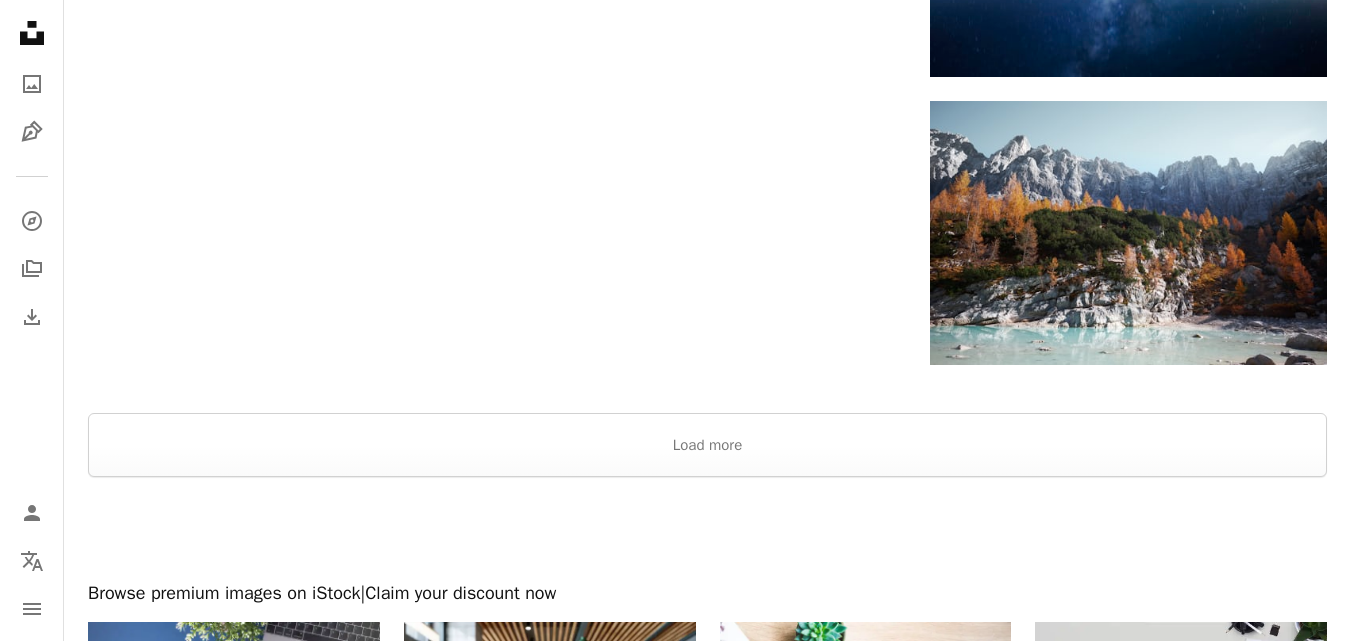 click at bounding box center [707, 389] 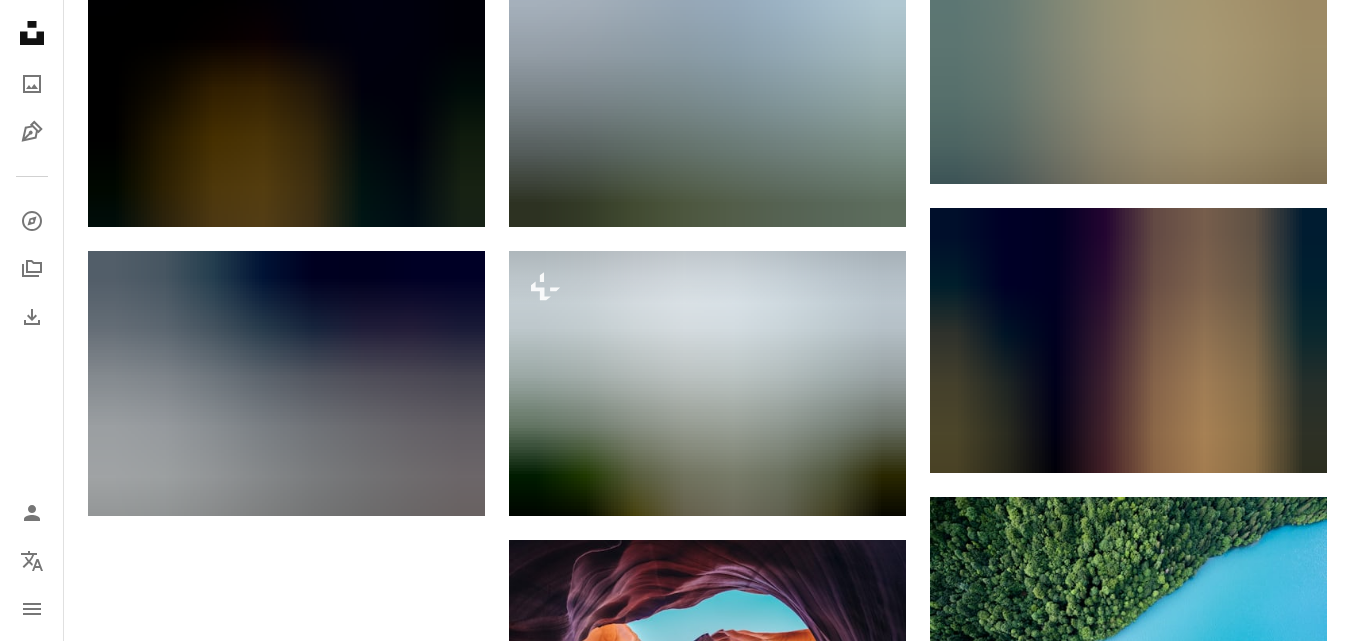 scroll, scrollTop: 1672, scrollLeft: 0, axis: vertical 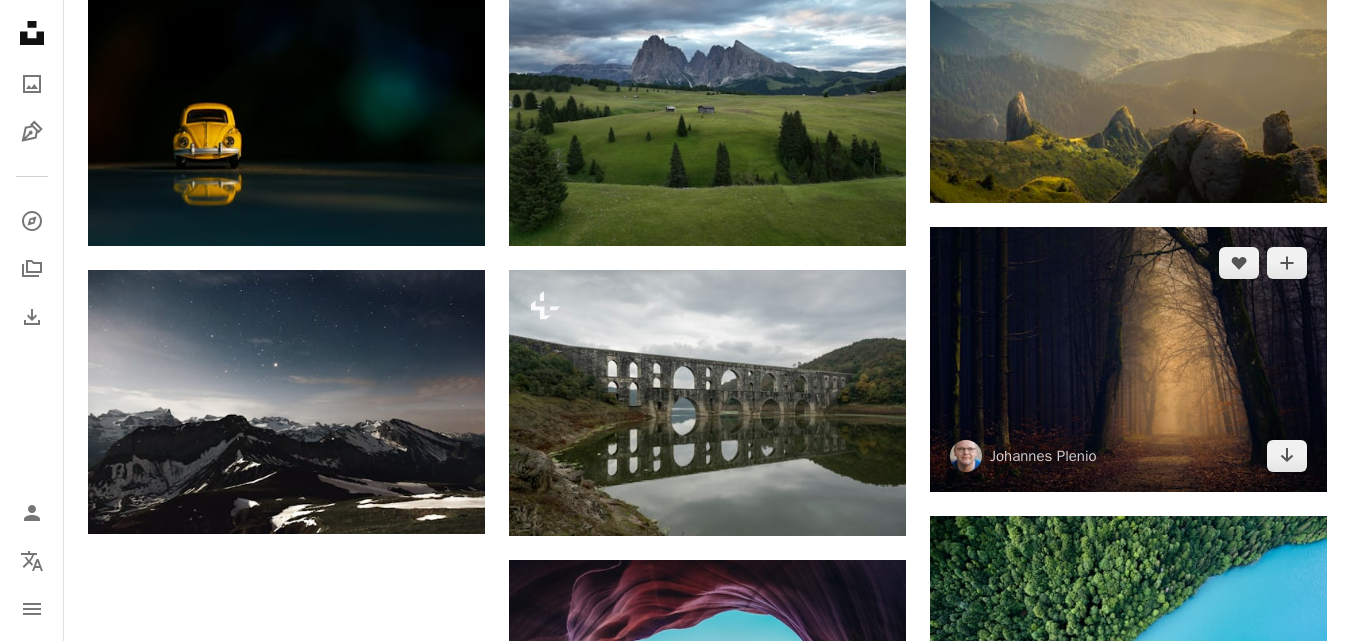 click at bounding box center [1128, 359] 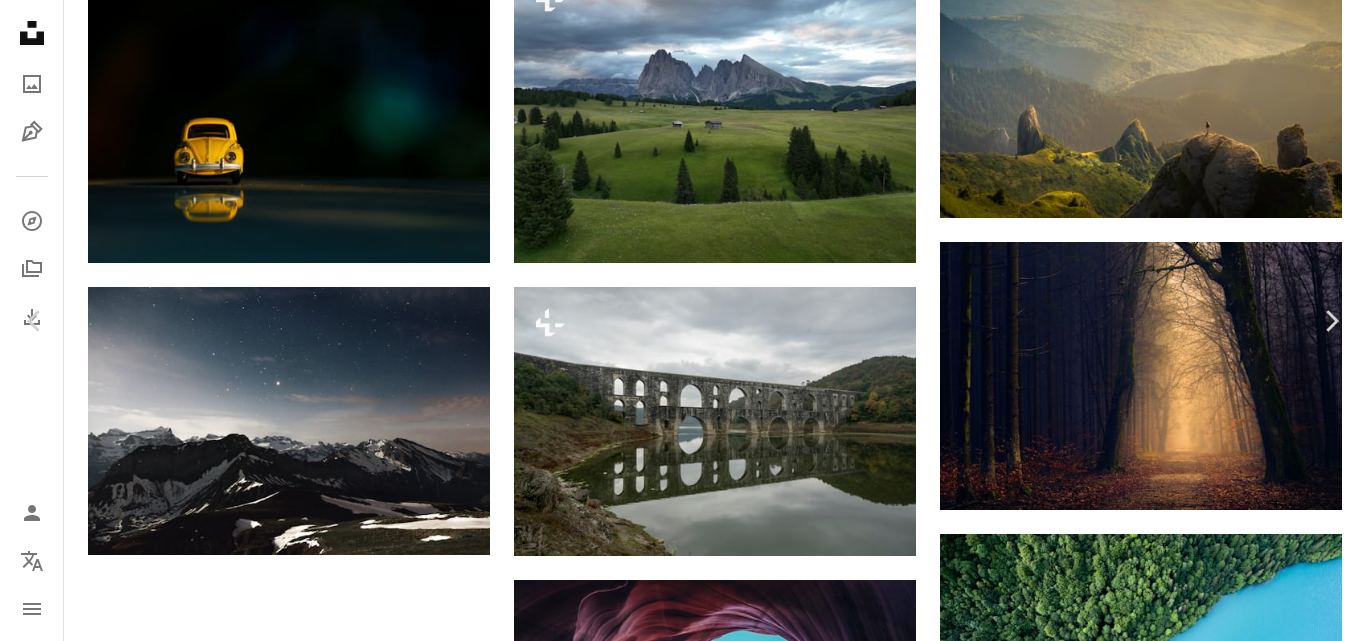 click 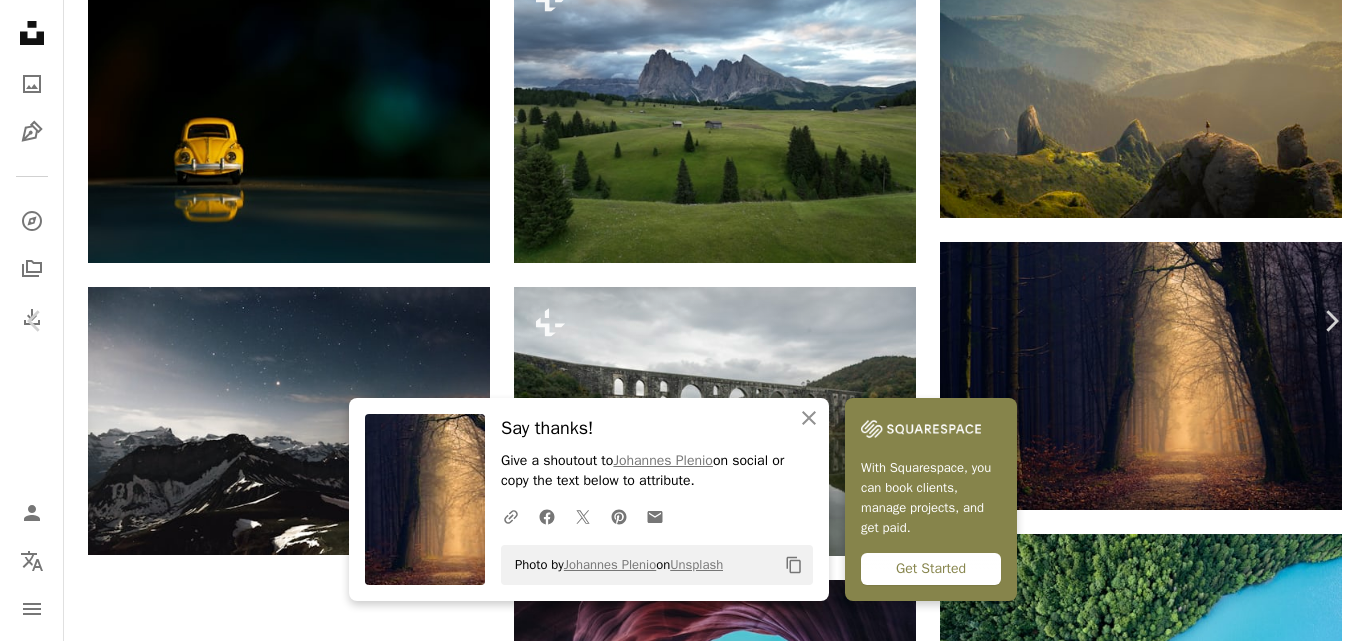 click on "An X shape" at bounding box center (20, 20) 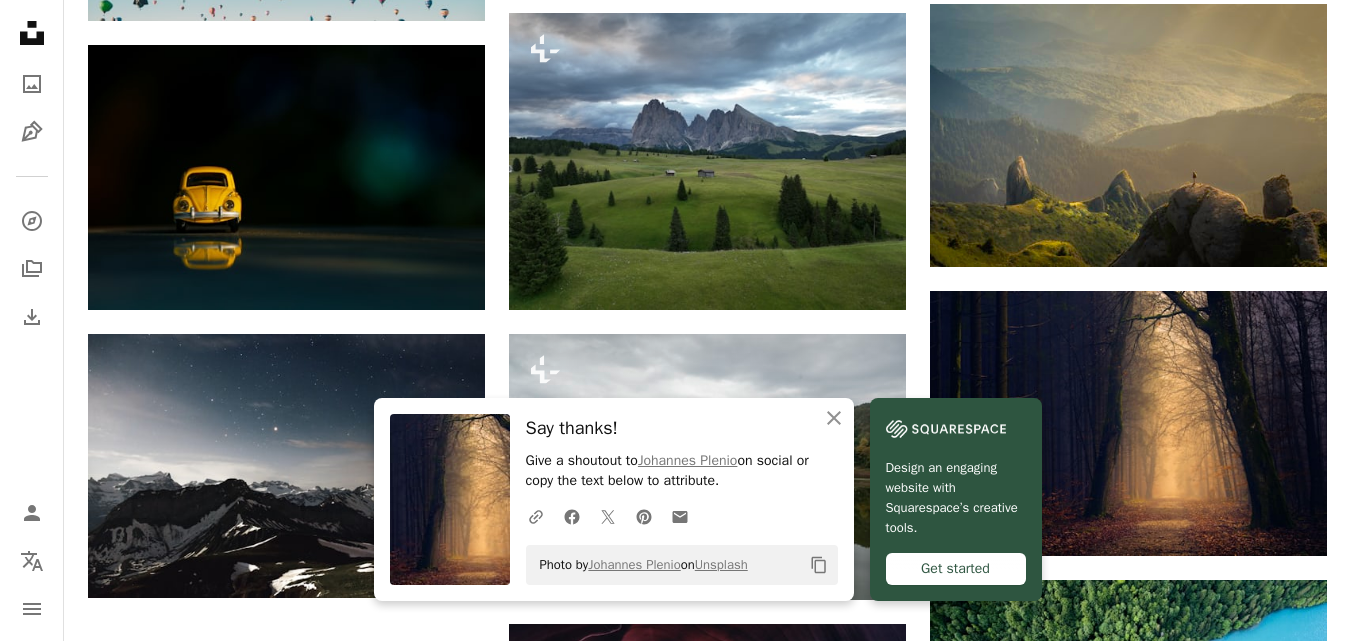 scroll, scrollTop: 1601, scrollLeft: 0, axis: vertical 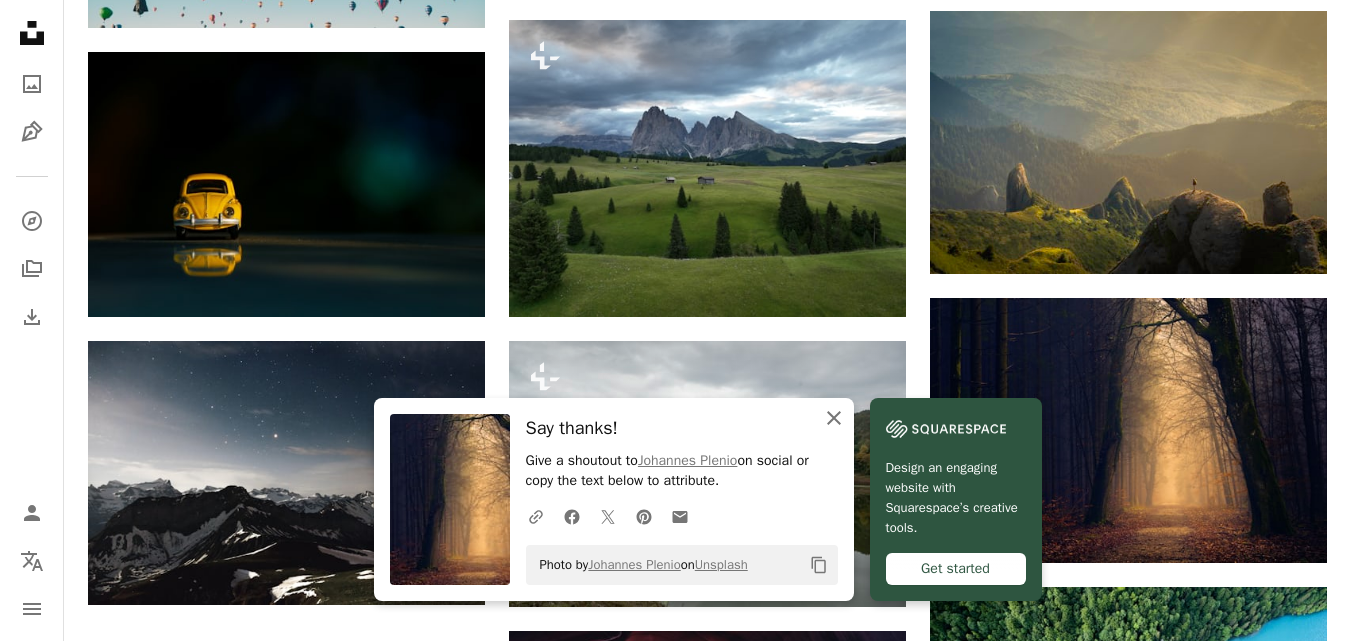 click on "An X shape" 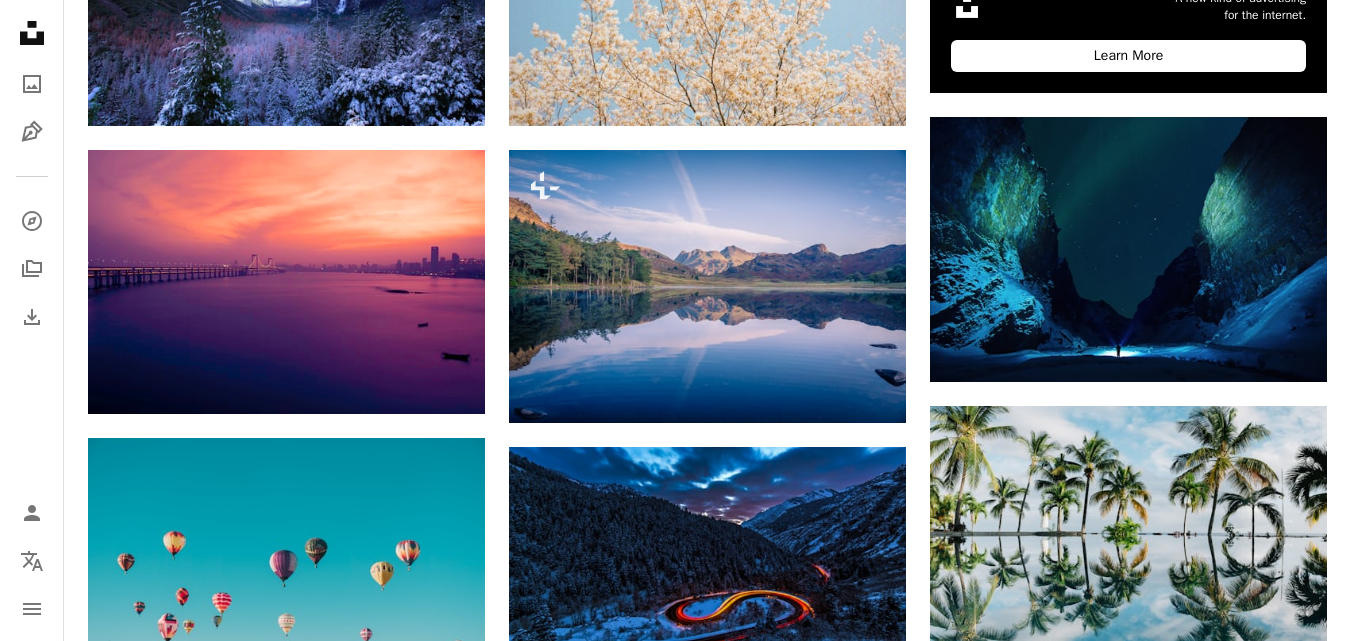 scroll, scrollTop: 733, scrollLeft: 0, axis: vertical 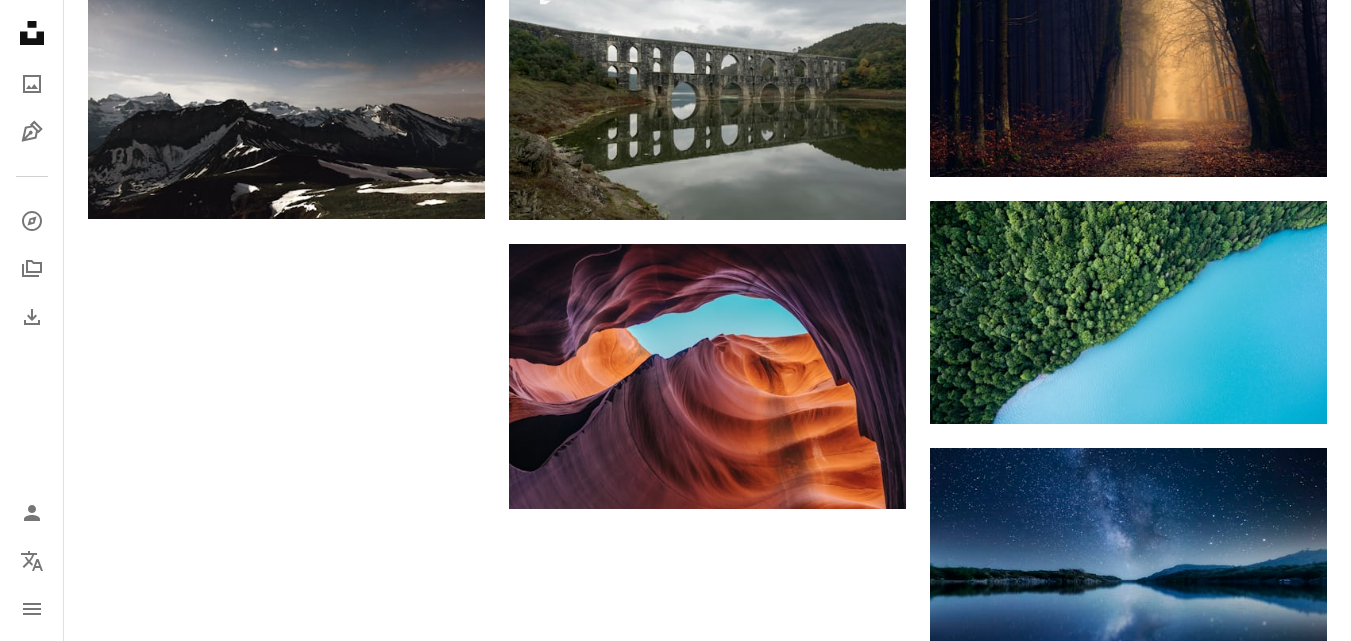 drag, startPoint x: 1346, startPoint y: 409, endPoint x: 1359, endPoint y: 435, distance: 29.068884 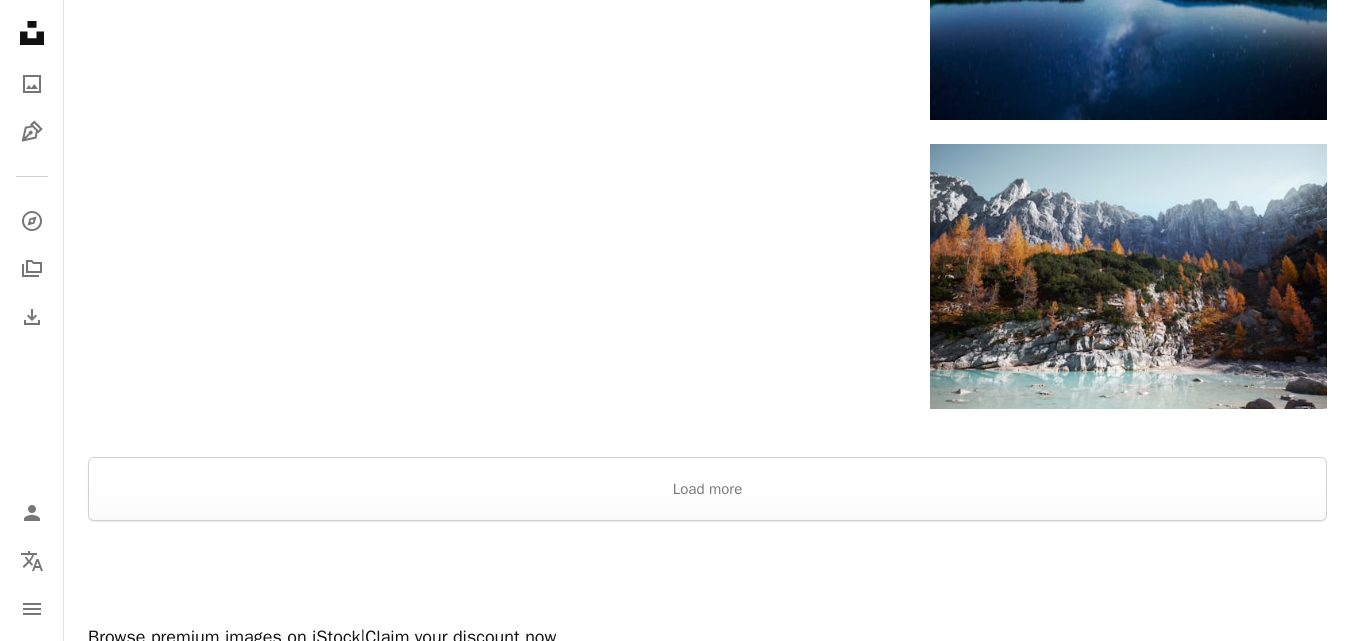 scroll, scrollTop: 2585, scrollLeft: 0, axis: vertical 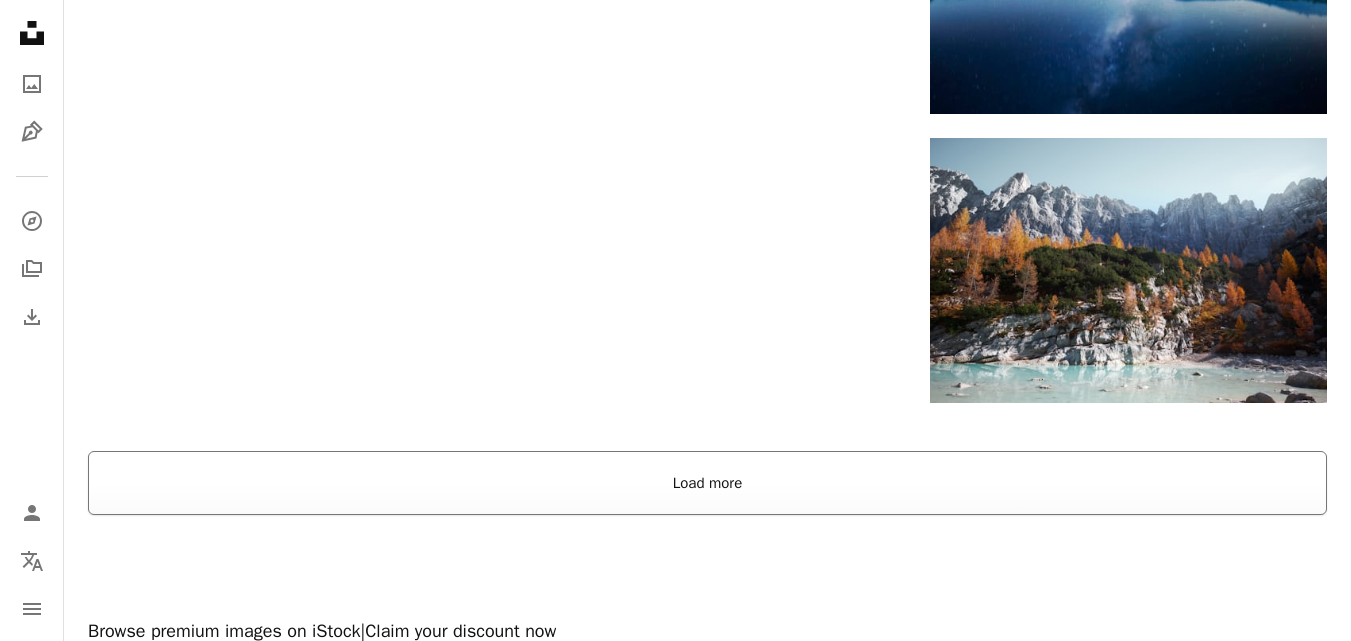 click on "Load more" at bounding box center (707, 483) 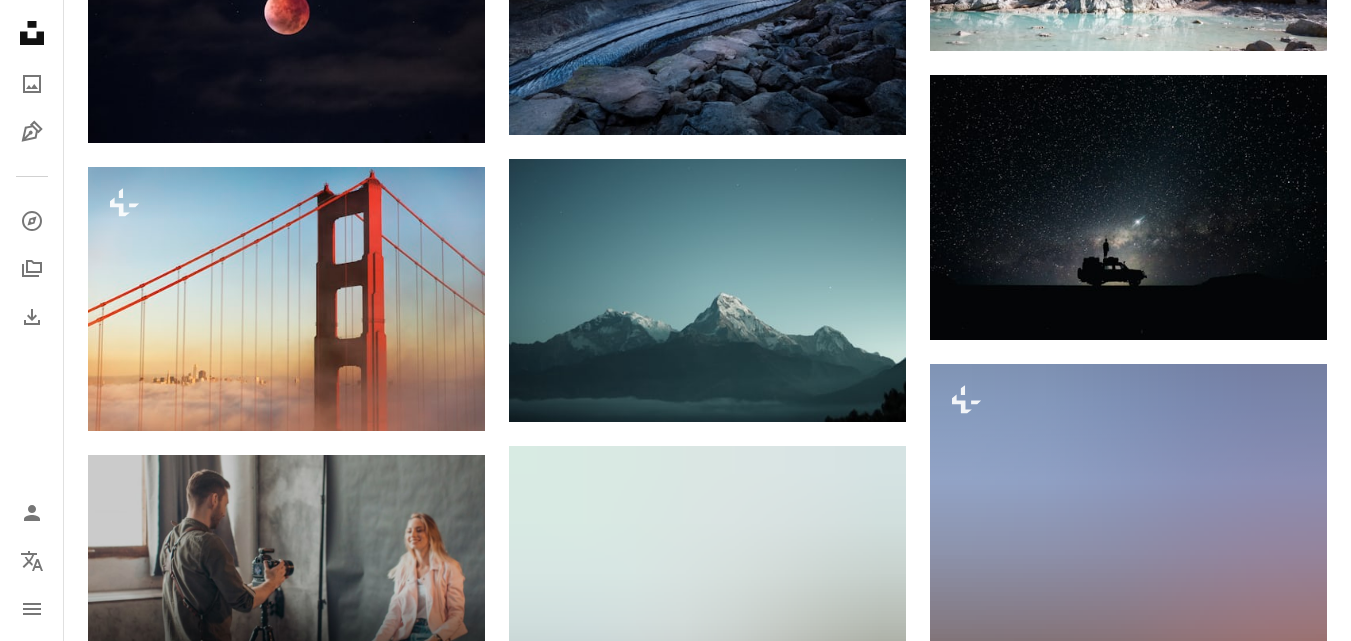 scroll, scrollTop: 2975, scrollLeft: 0, axis: vertical 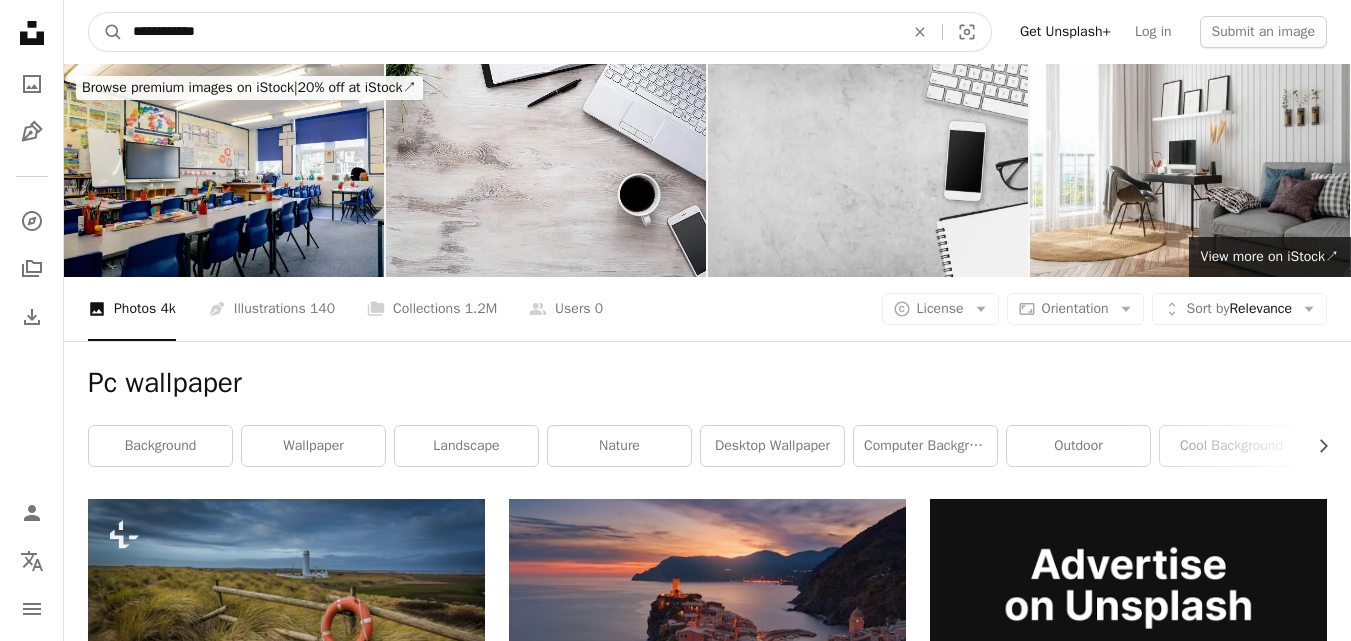click on "**********" at bounding box center [510, 32] 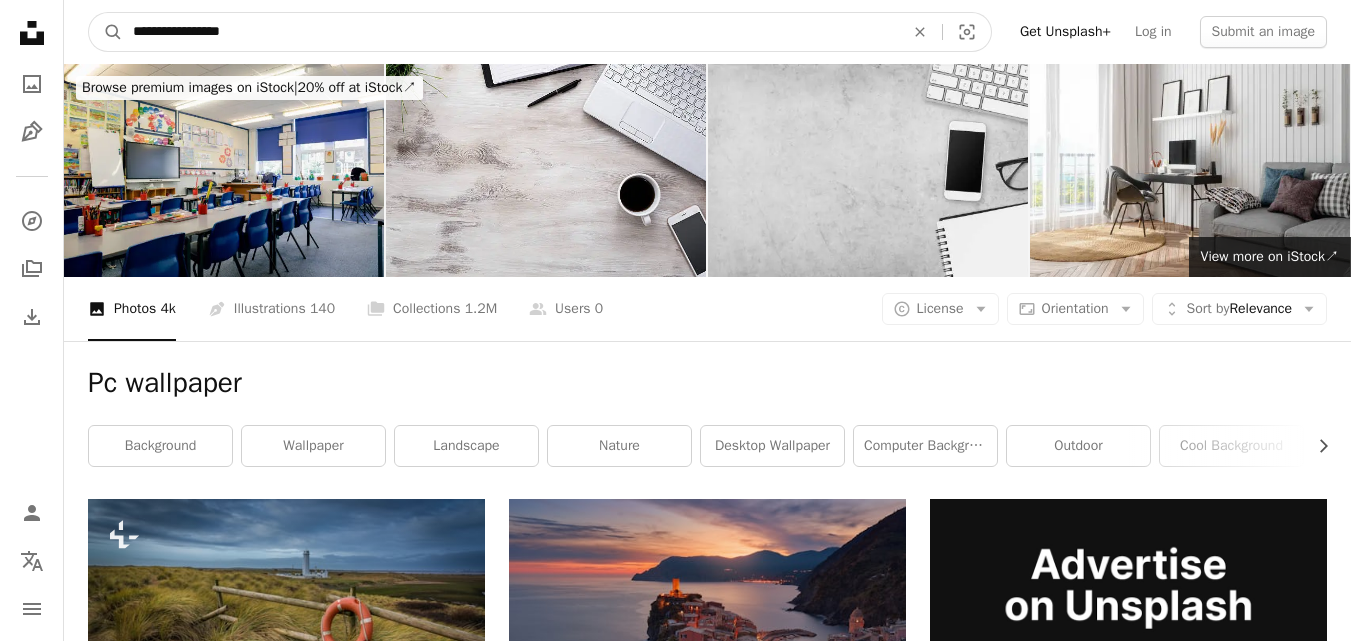 type on "**********" 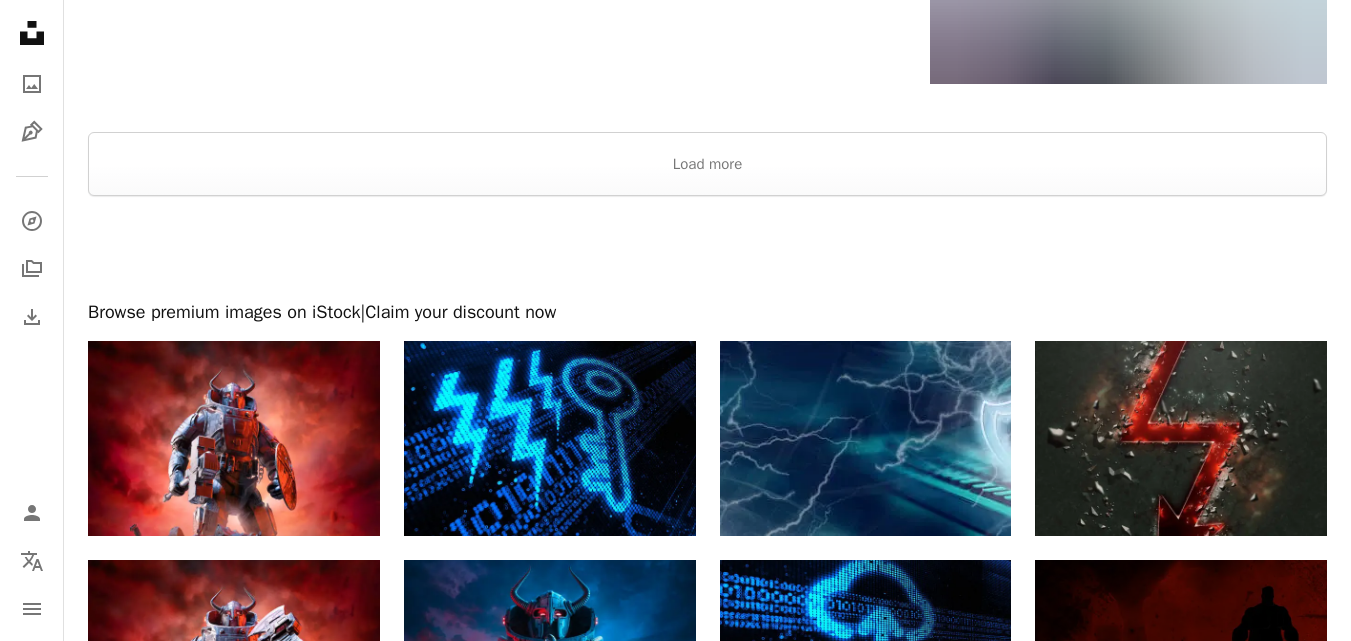 scroll, scrollTop: 3534, scrollLeft: 0, axis: vertical 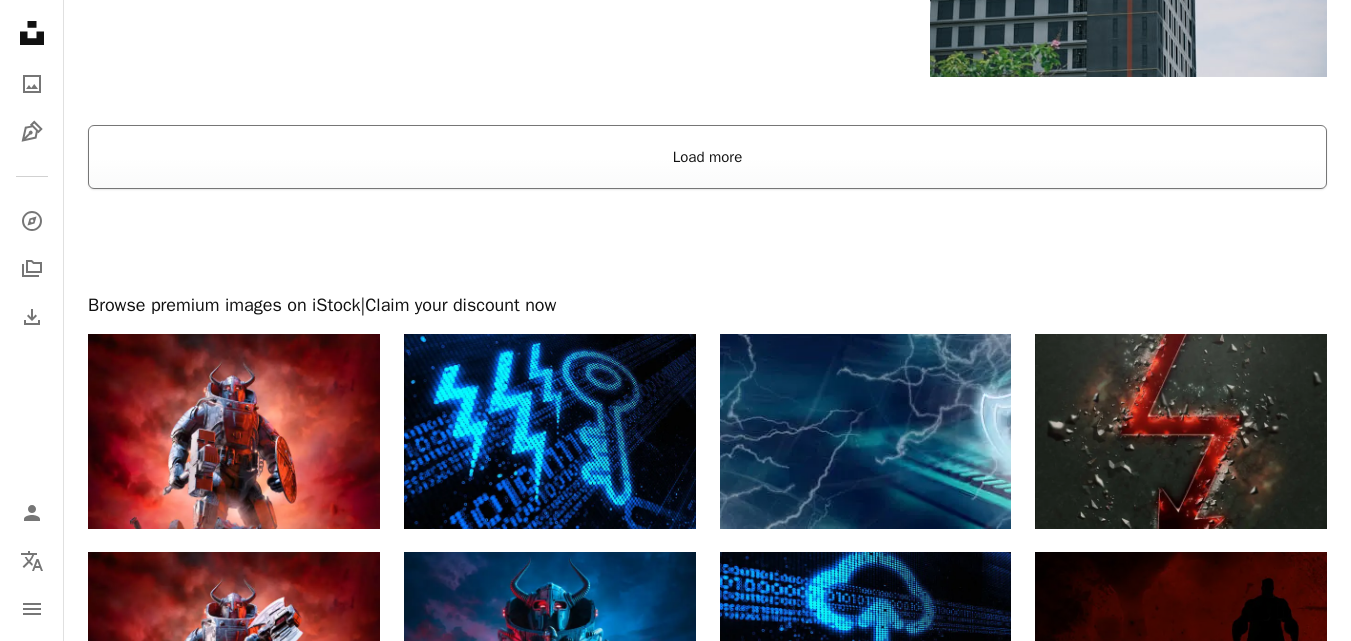 click on "Load more" at bounding box center (707, 157) 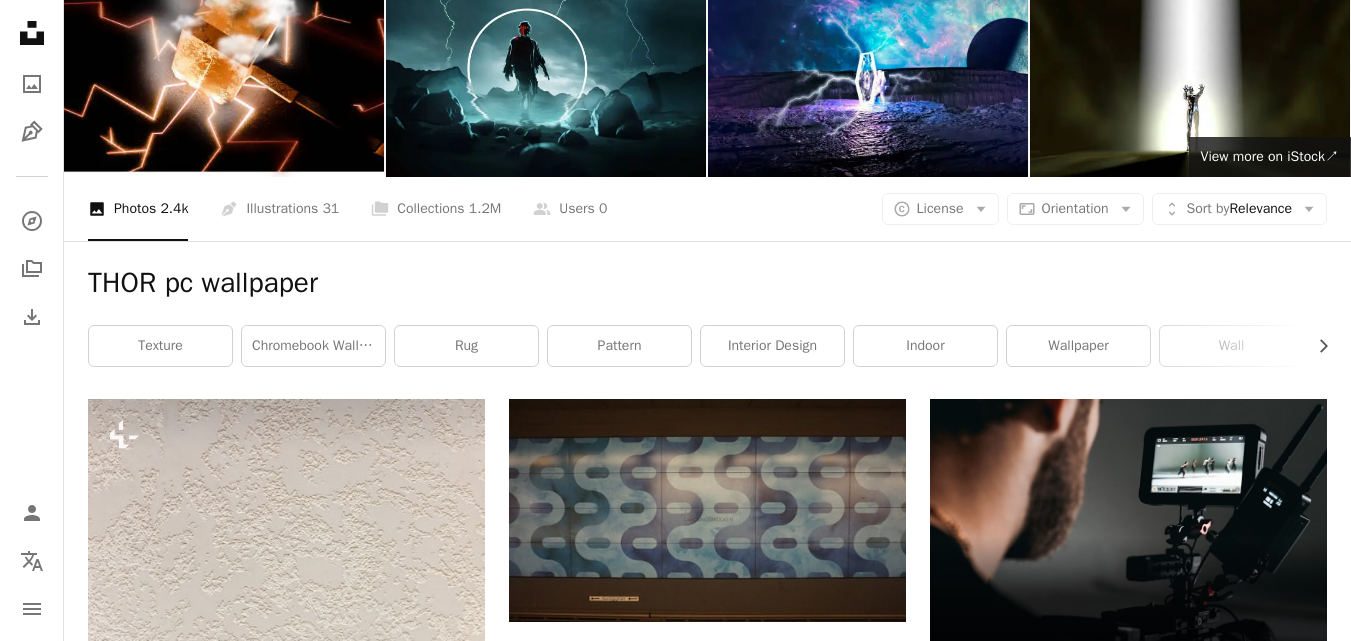 scroll, scrollTop: 0, scrollLeft: 0, axis: both 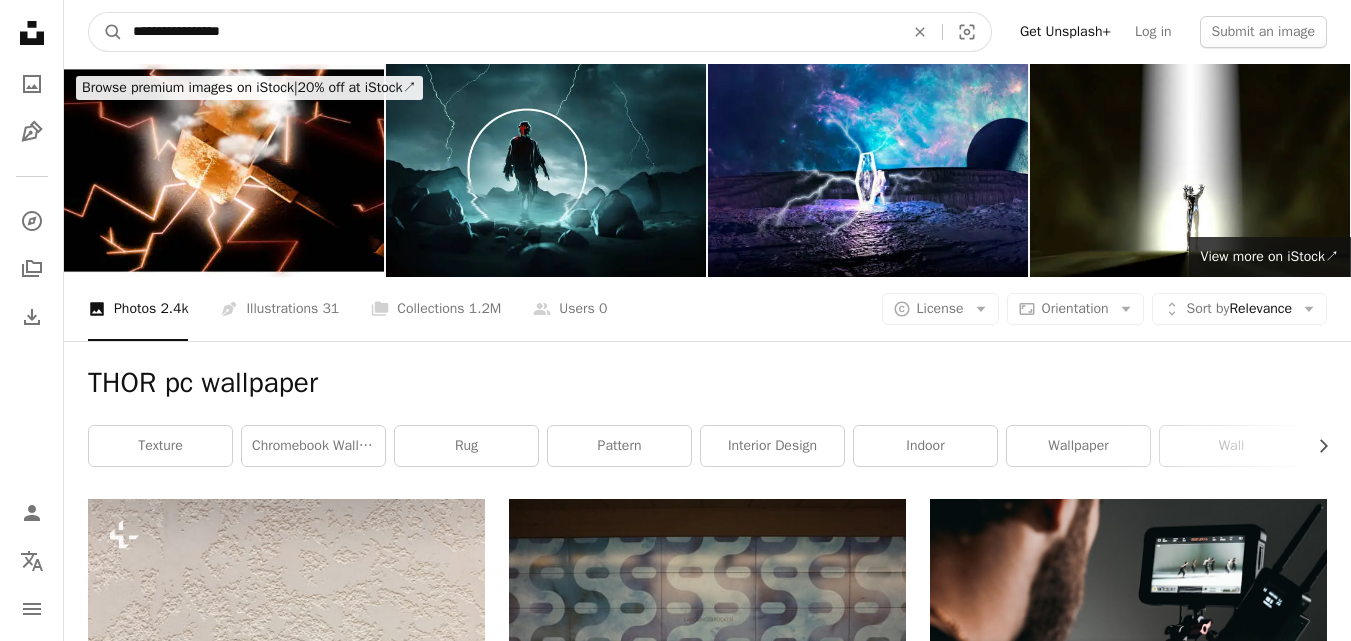 click on "**********" at bounding box center [510, 32] 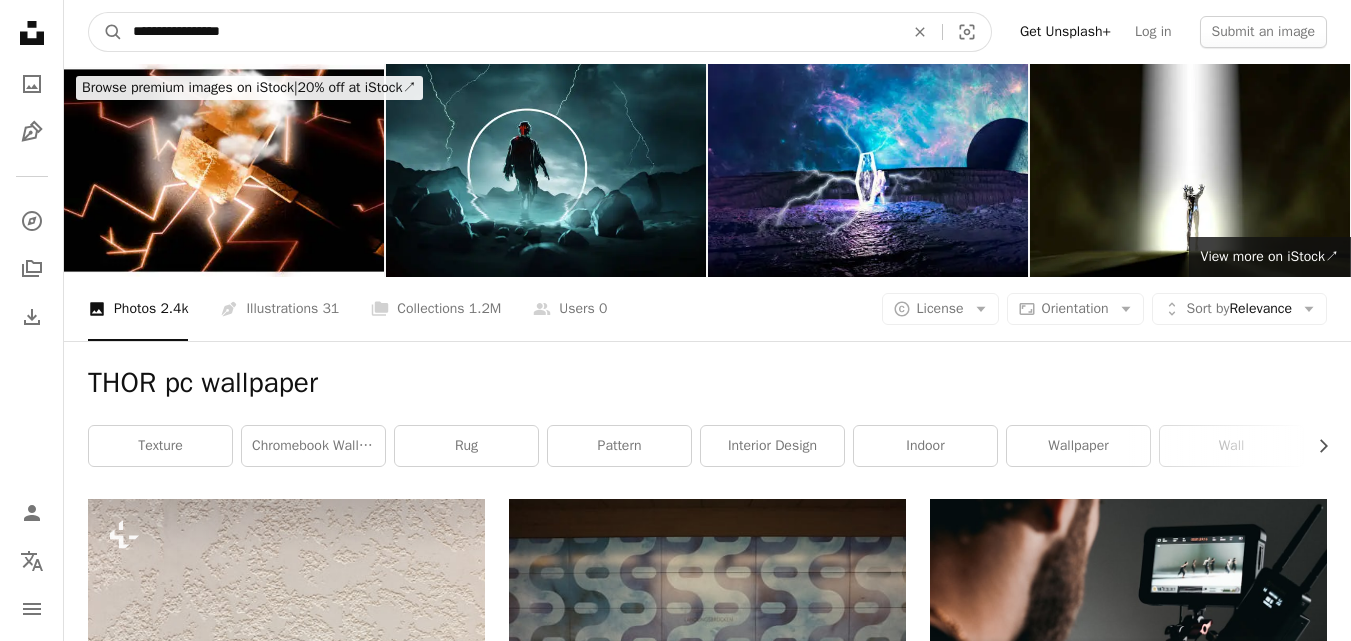 type on "**********" 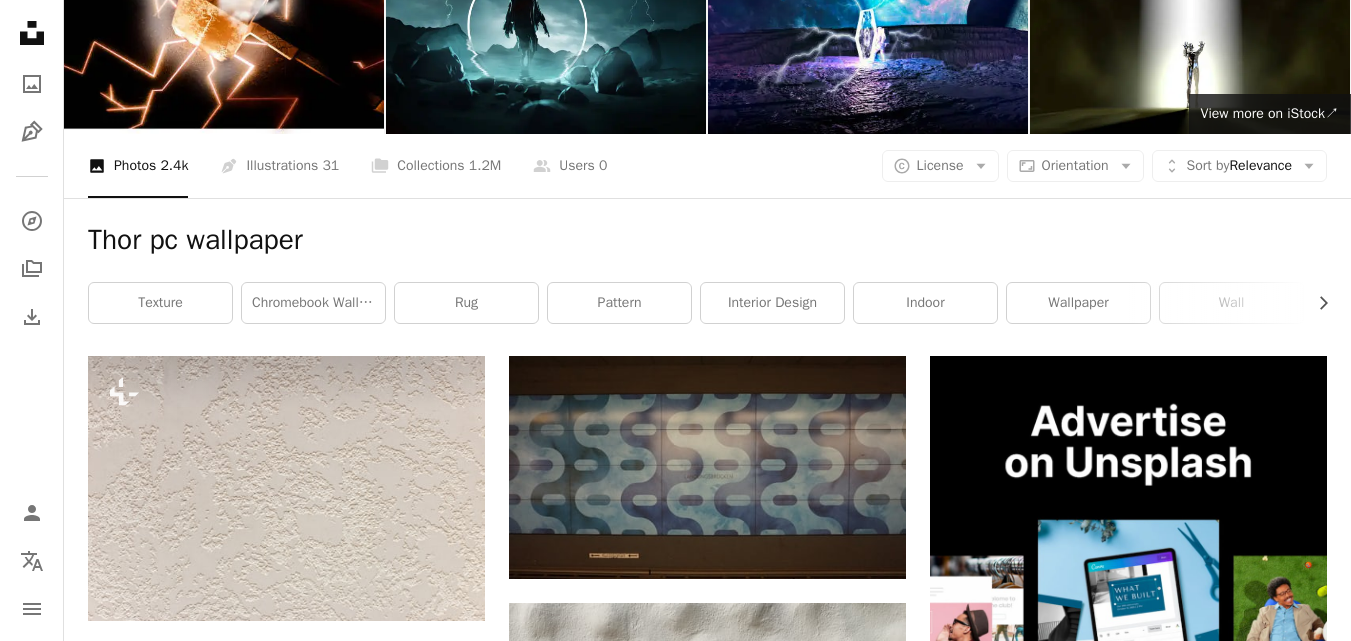 scroll, scrollTop: 0, scrollLeft: 0, axis: both 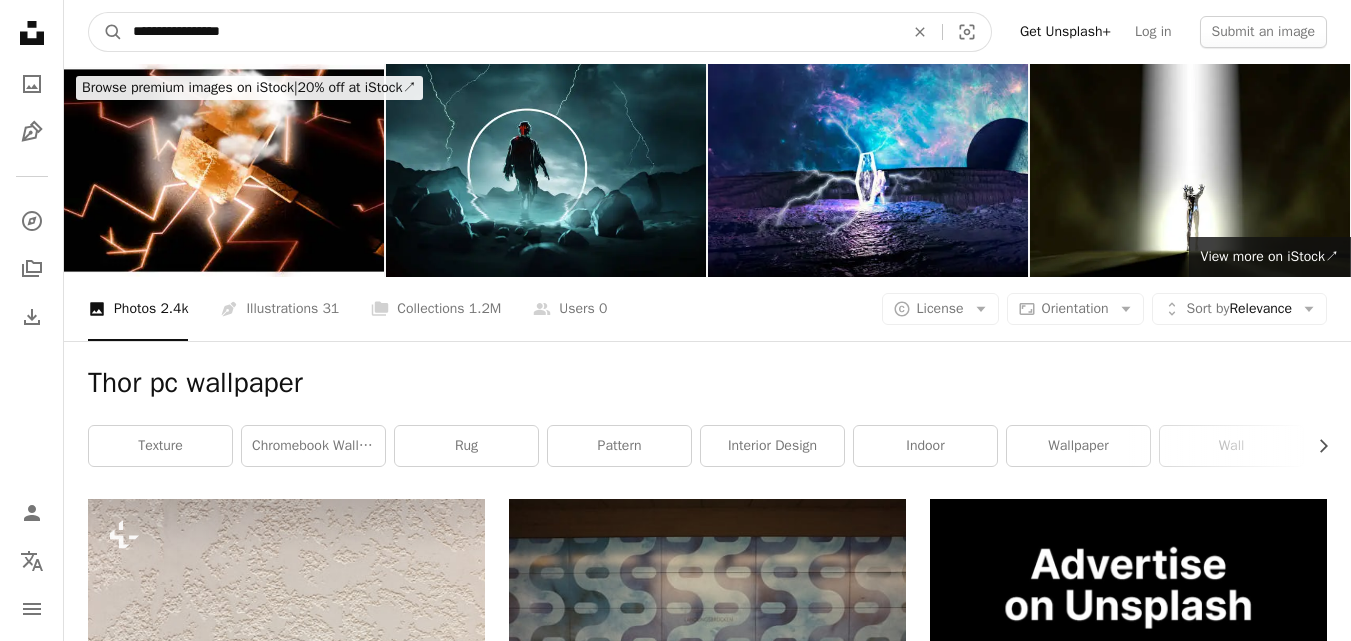click on "**********" at bounding box center [510, 32] 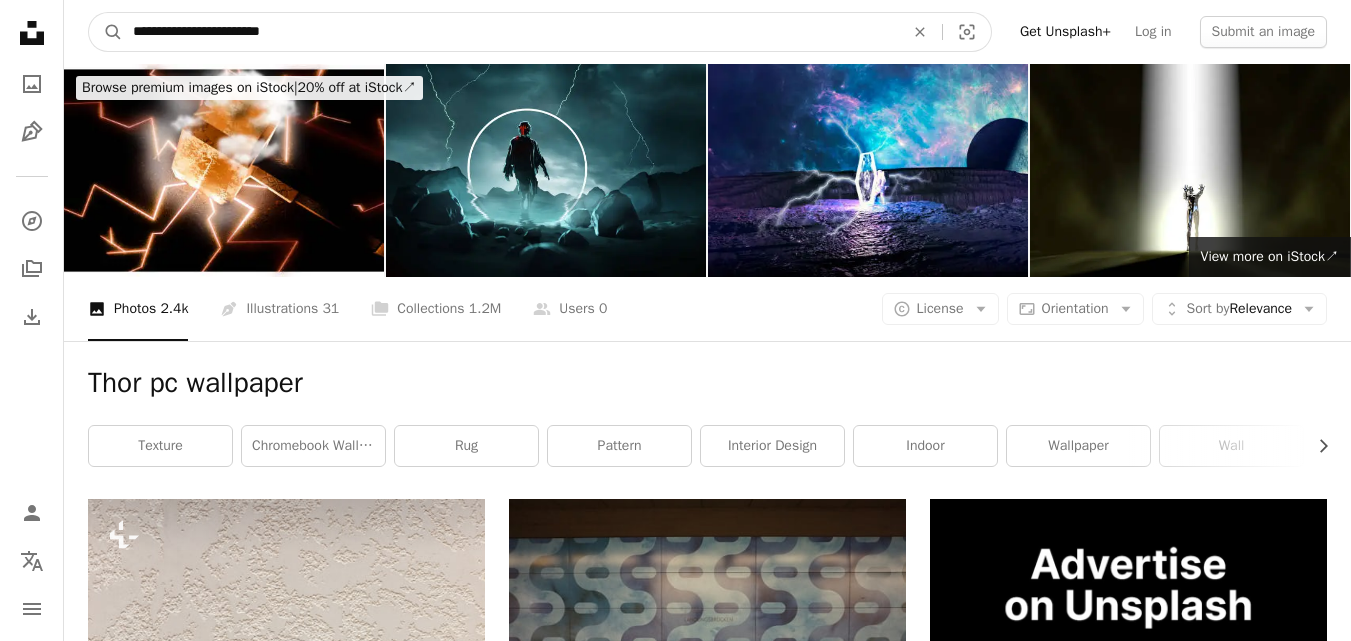 type on "**********" 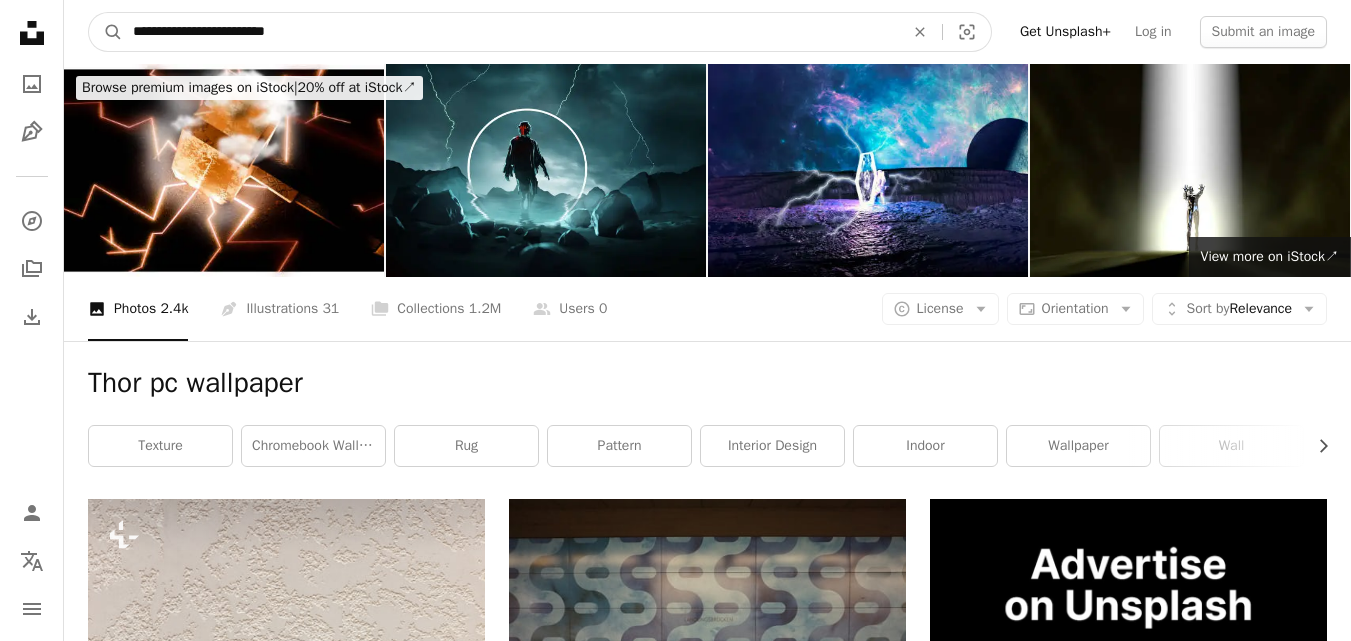 click on "A magnifying glass" at bounding box center [106, 32] 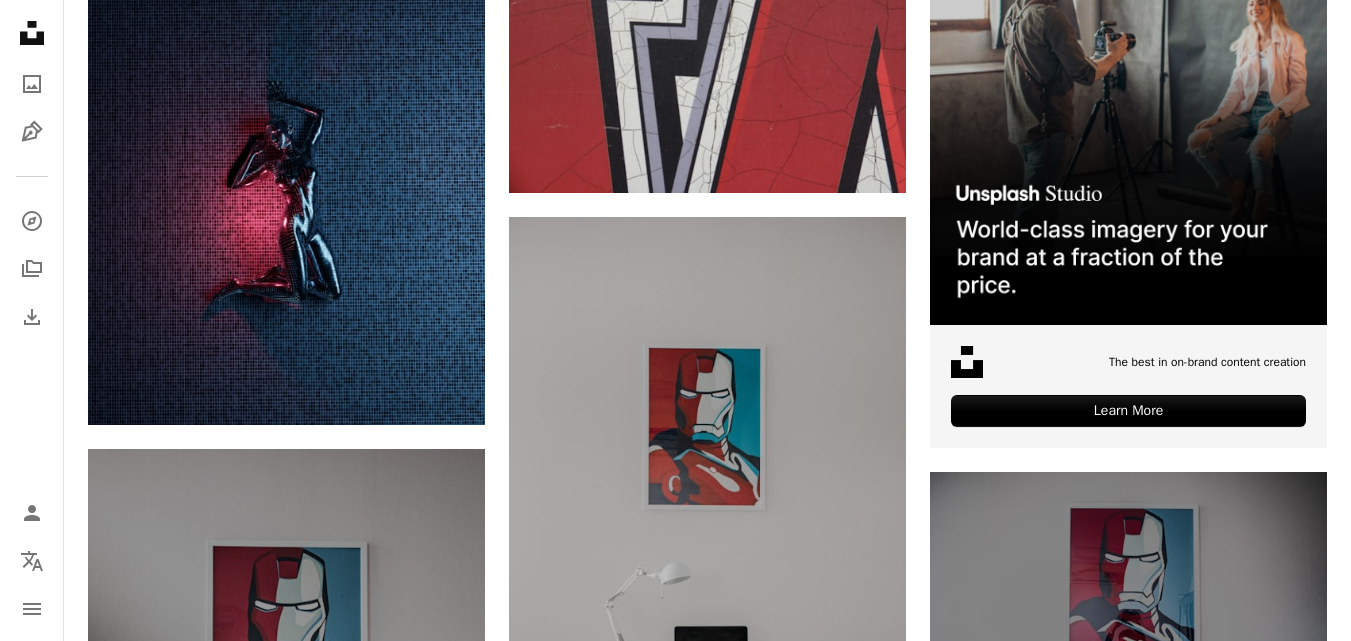 scroll, scrollTop: 0, scrollLeft: 0, axis: both 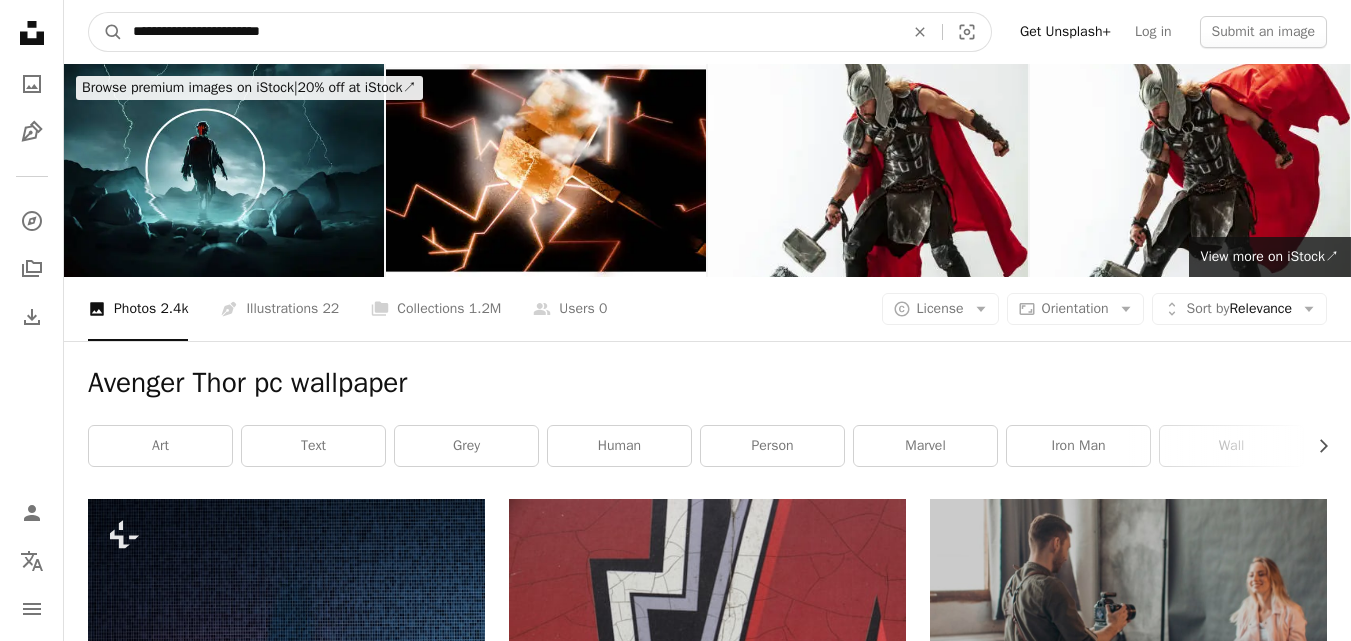 click on "**********" at bounding box center [510, 32] 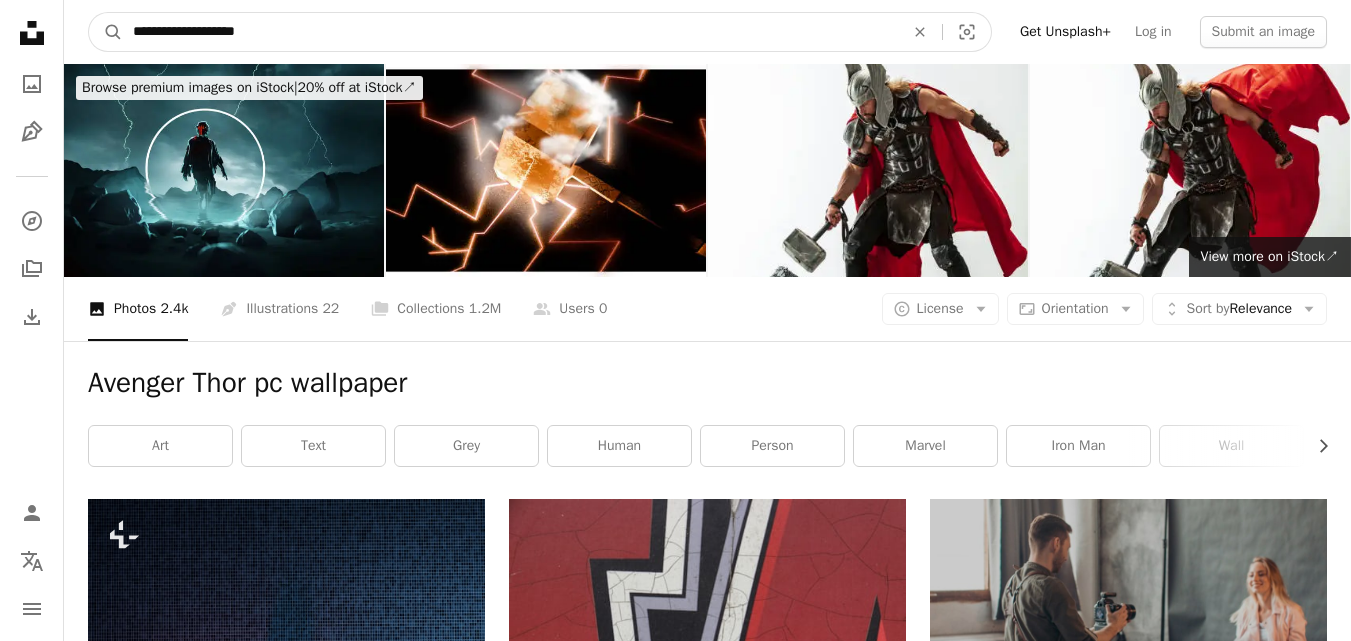 type on "**********" 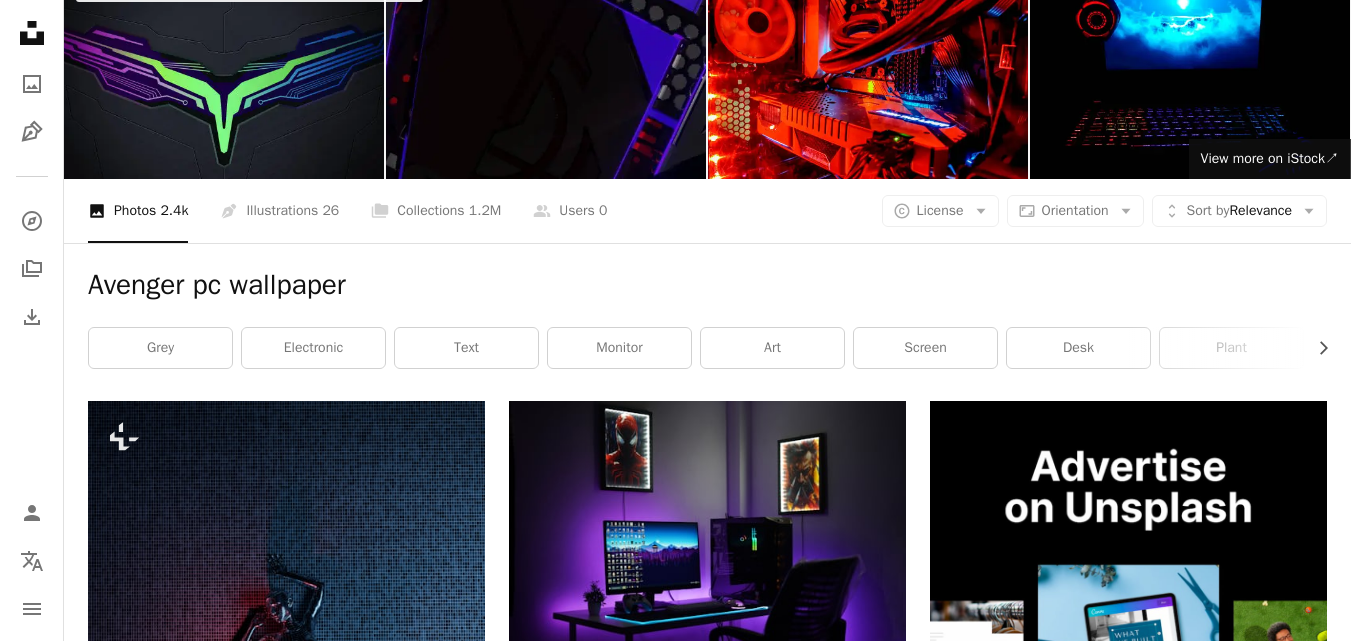 scroll, scrollTop: 0, scrollLeft: 0, axis: both 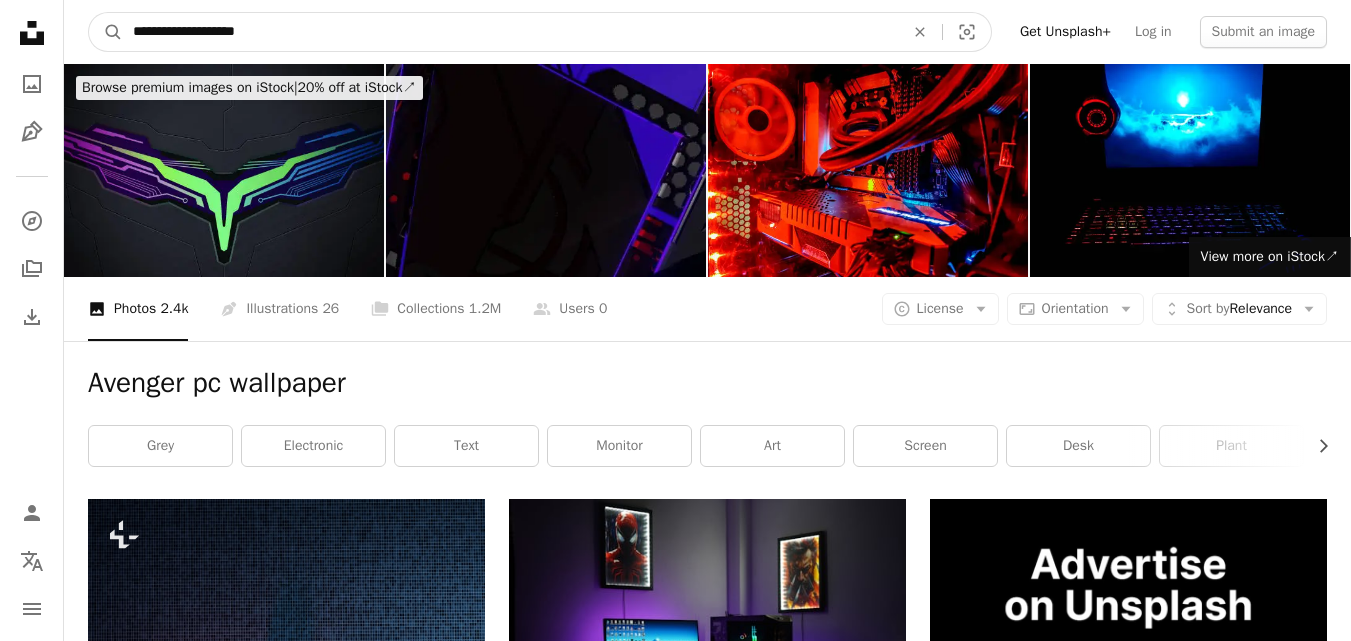 click on "**********" at bounding box center (510, 32) 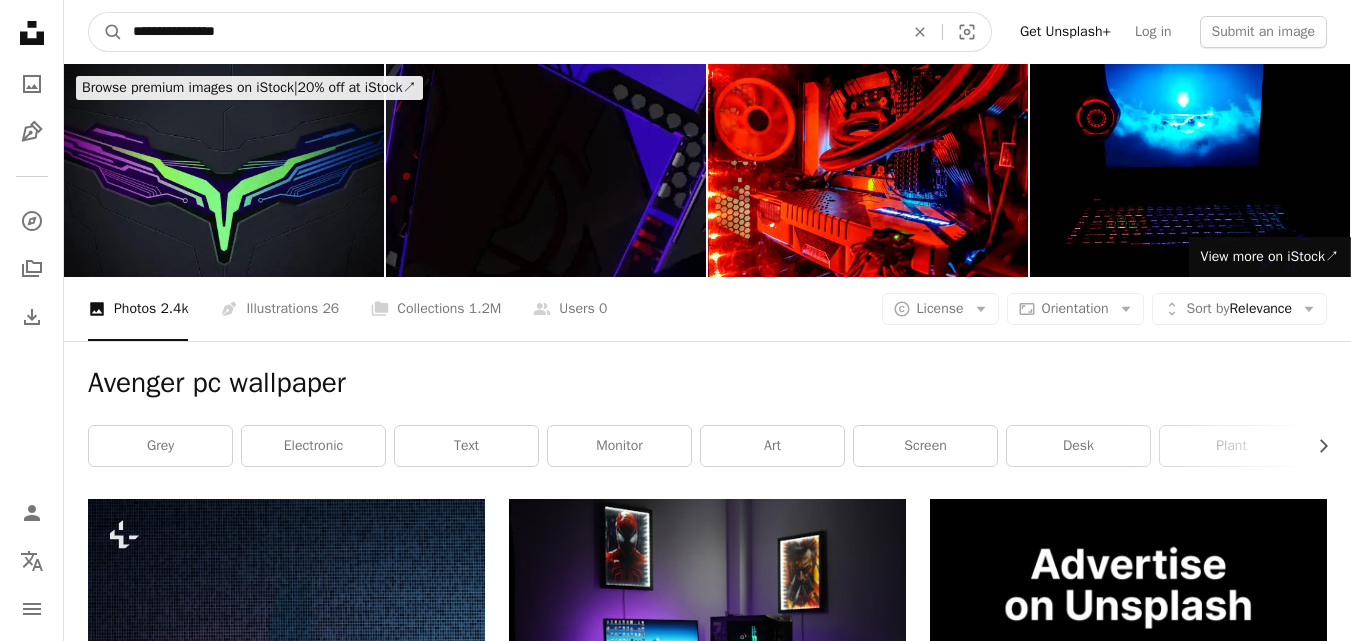 type on "**********" 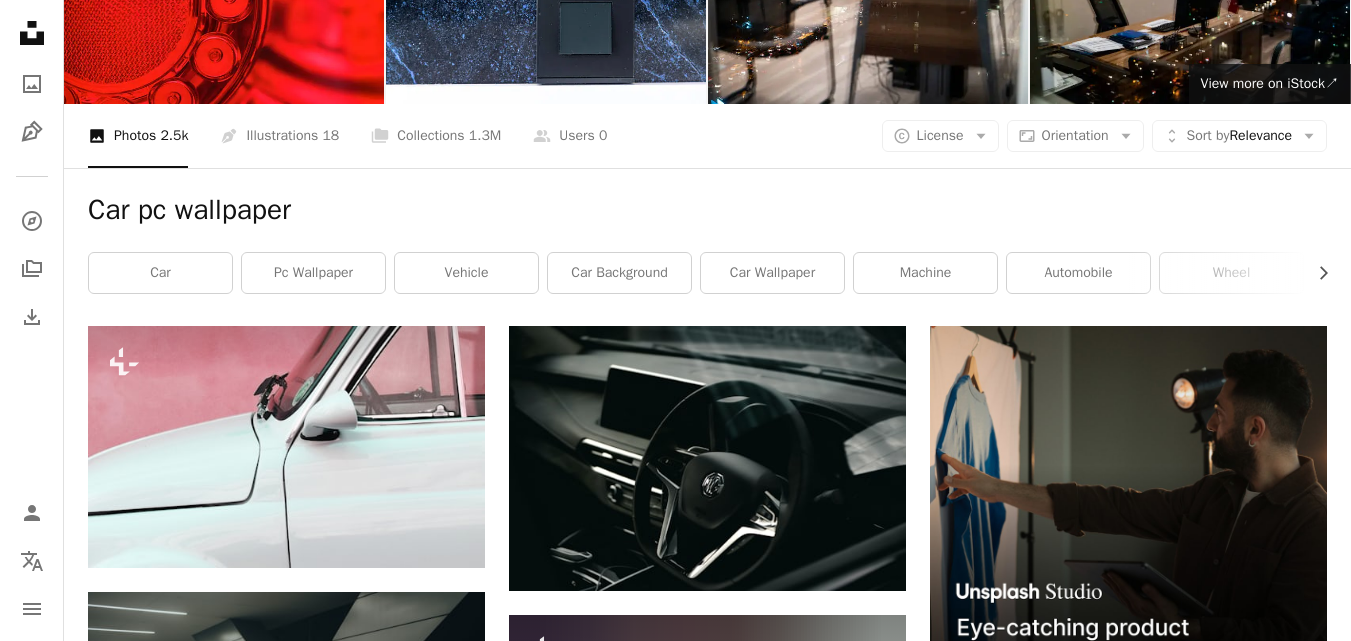 scroll, scrollTop: 0, scrollLeft: 0, axis: both 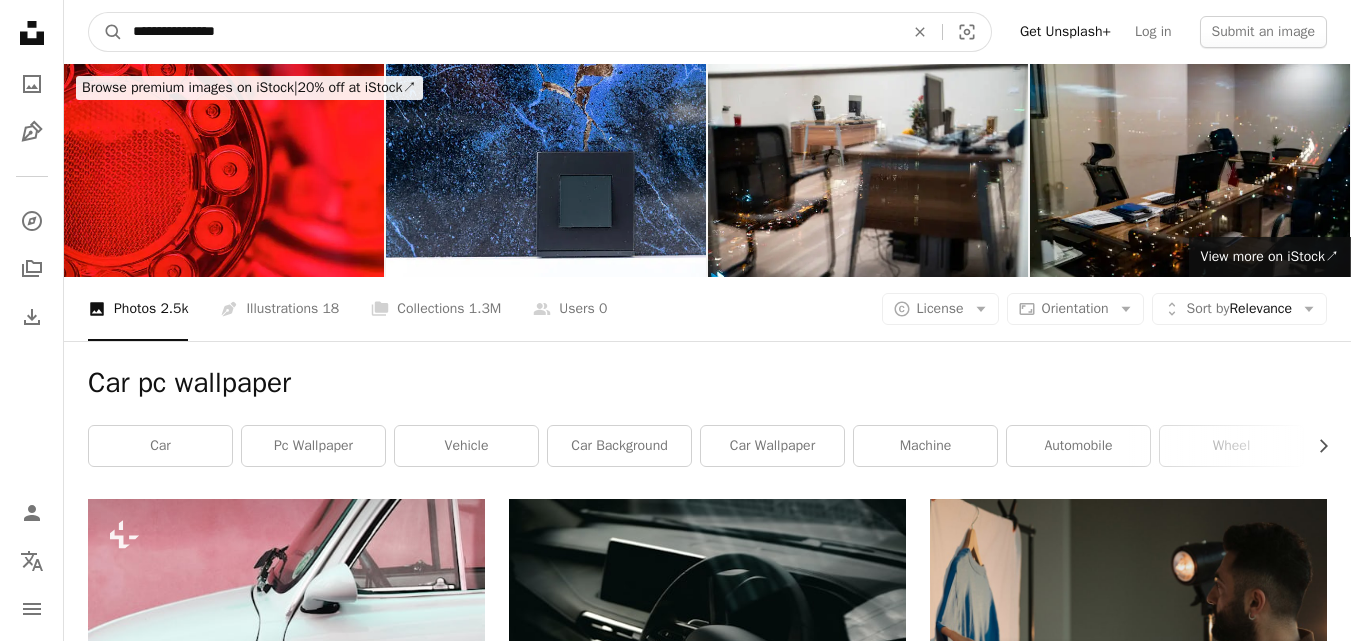 click on "**********" at bounding box center [510, 32] 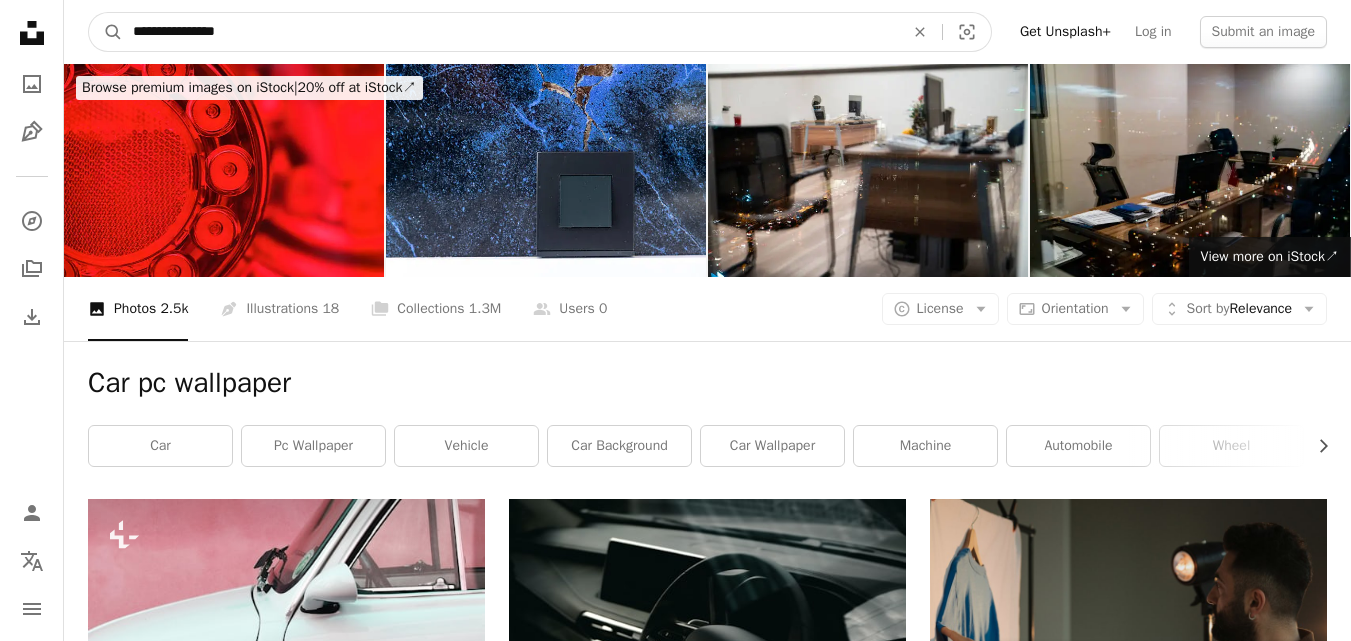 click on "**********" at bounding box center [510, 32] 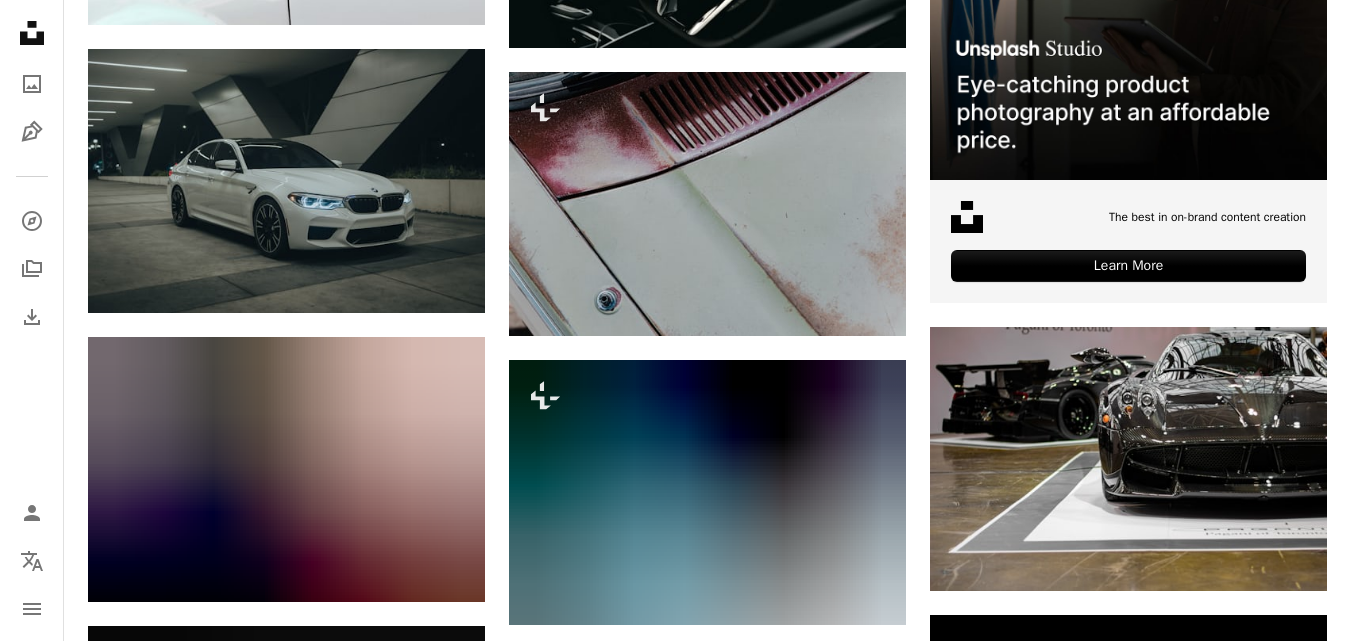 scroll, scrollTop: 653, scrollLeft: 0, axis: vertical 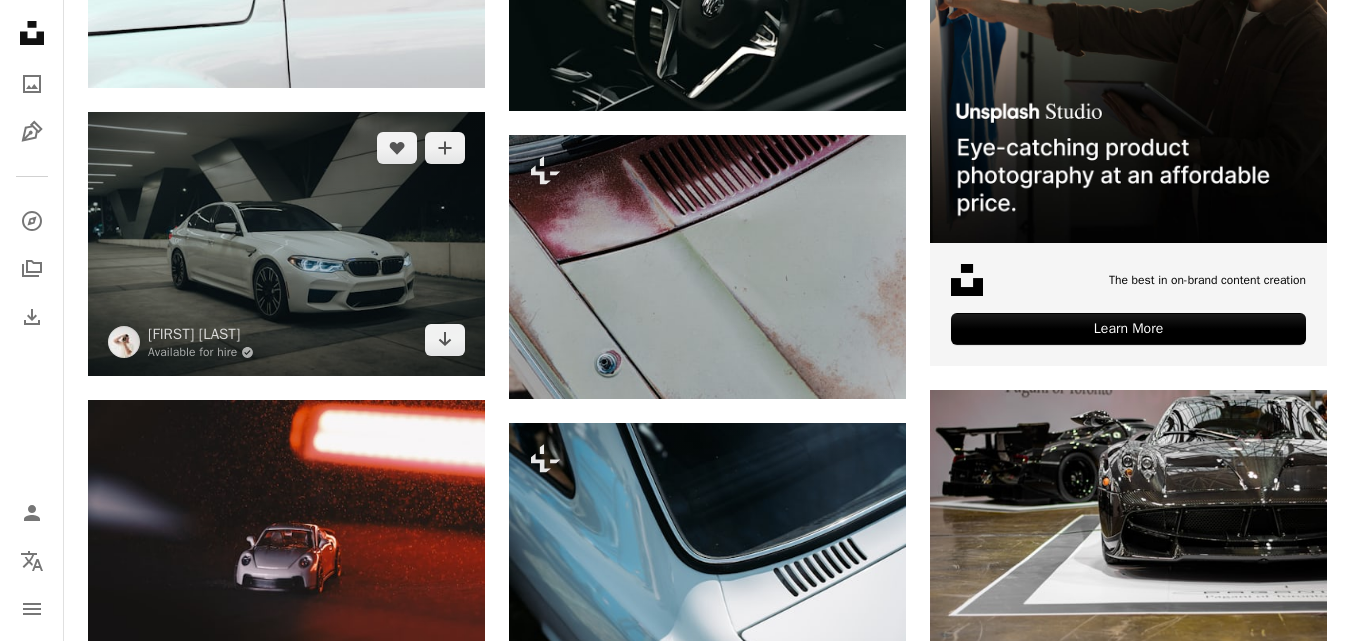 click at bounding box center [286, 244] 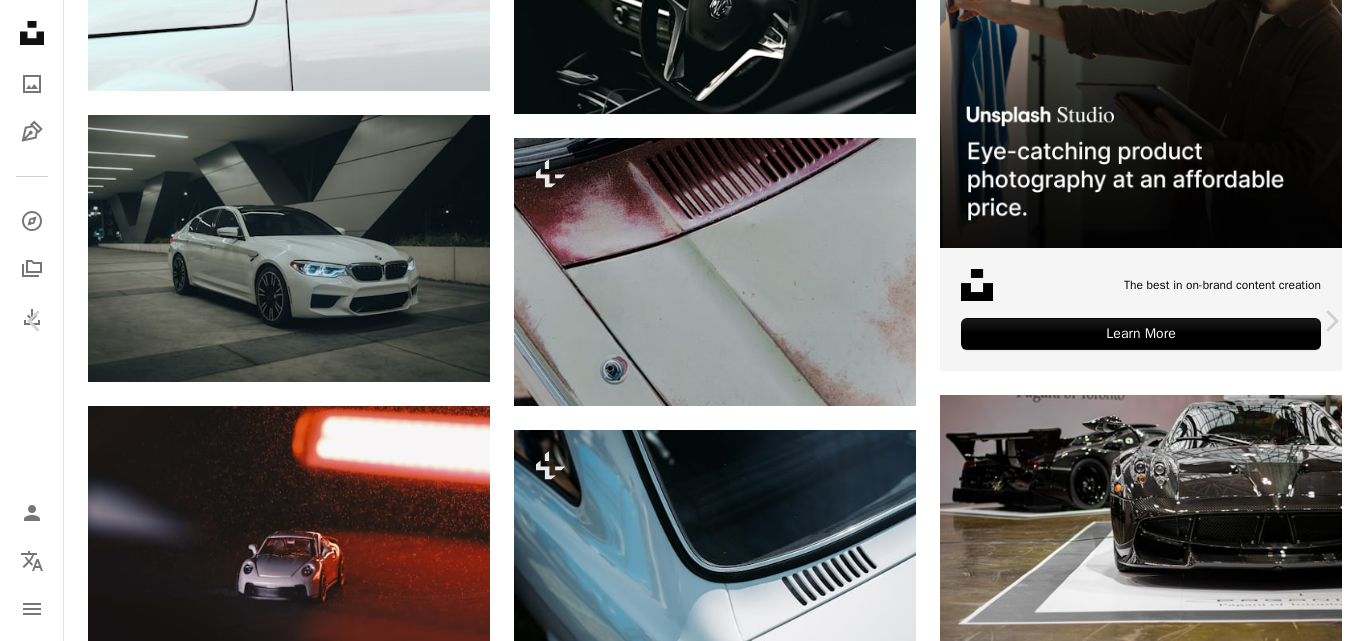 click on "Chevron down" 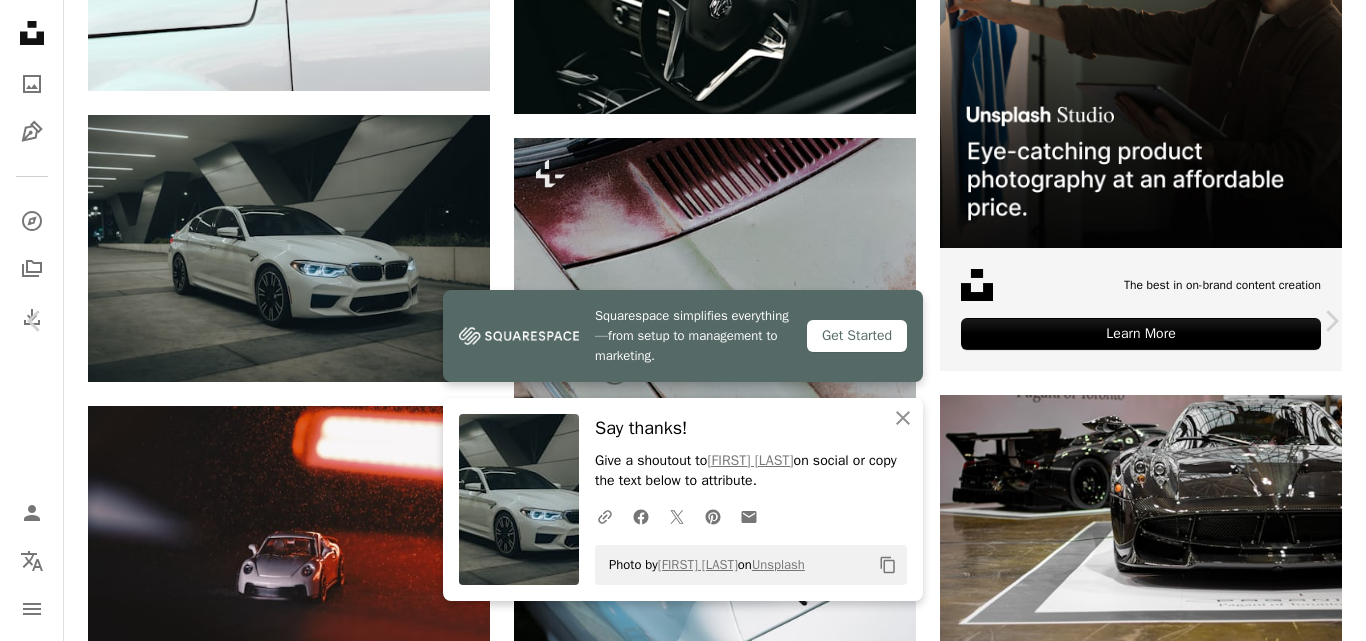 click on "An X shape" at bounding box center [20, 20] 